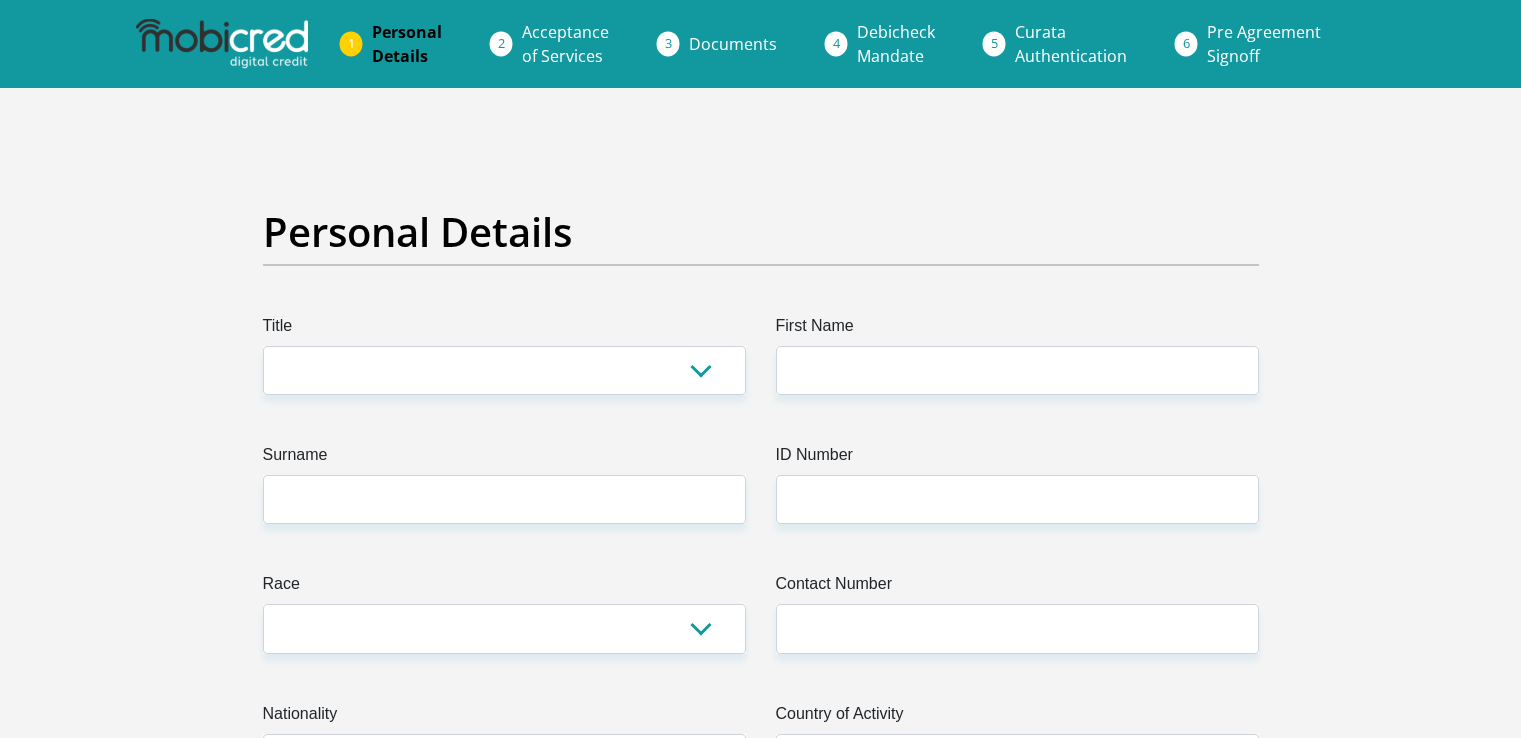 scroll, scrollTop: 0, scrollLeft: 0, axis: both 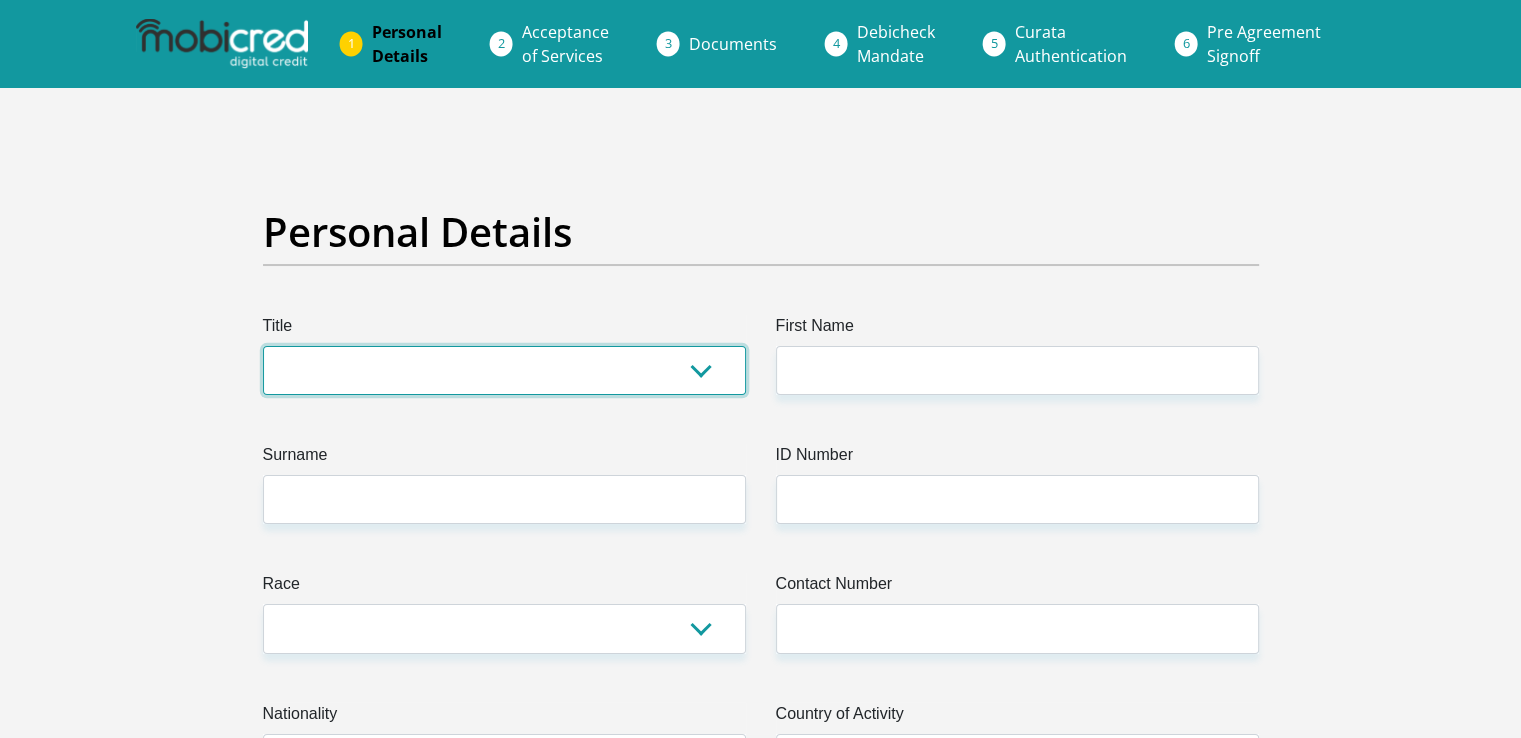 click on "Mr
Ms
Mrs
Dr
Other" at bounding box center [504, 370] 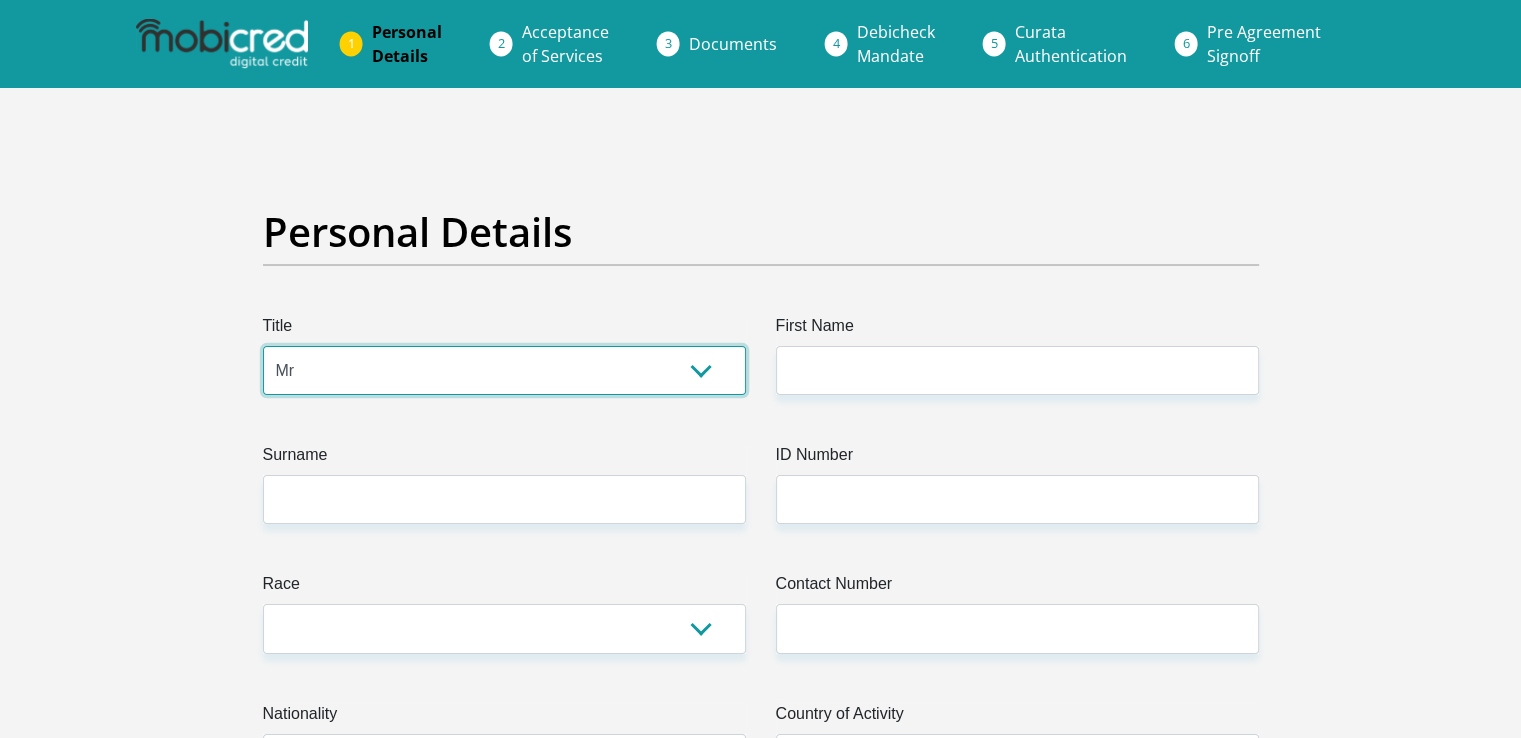 click on "Mr
Ms
Mrs
Dr
Other" at bounding box center [504, 370] 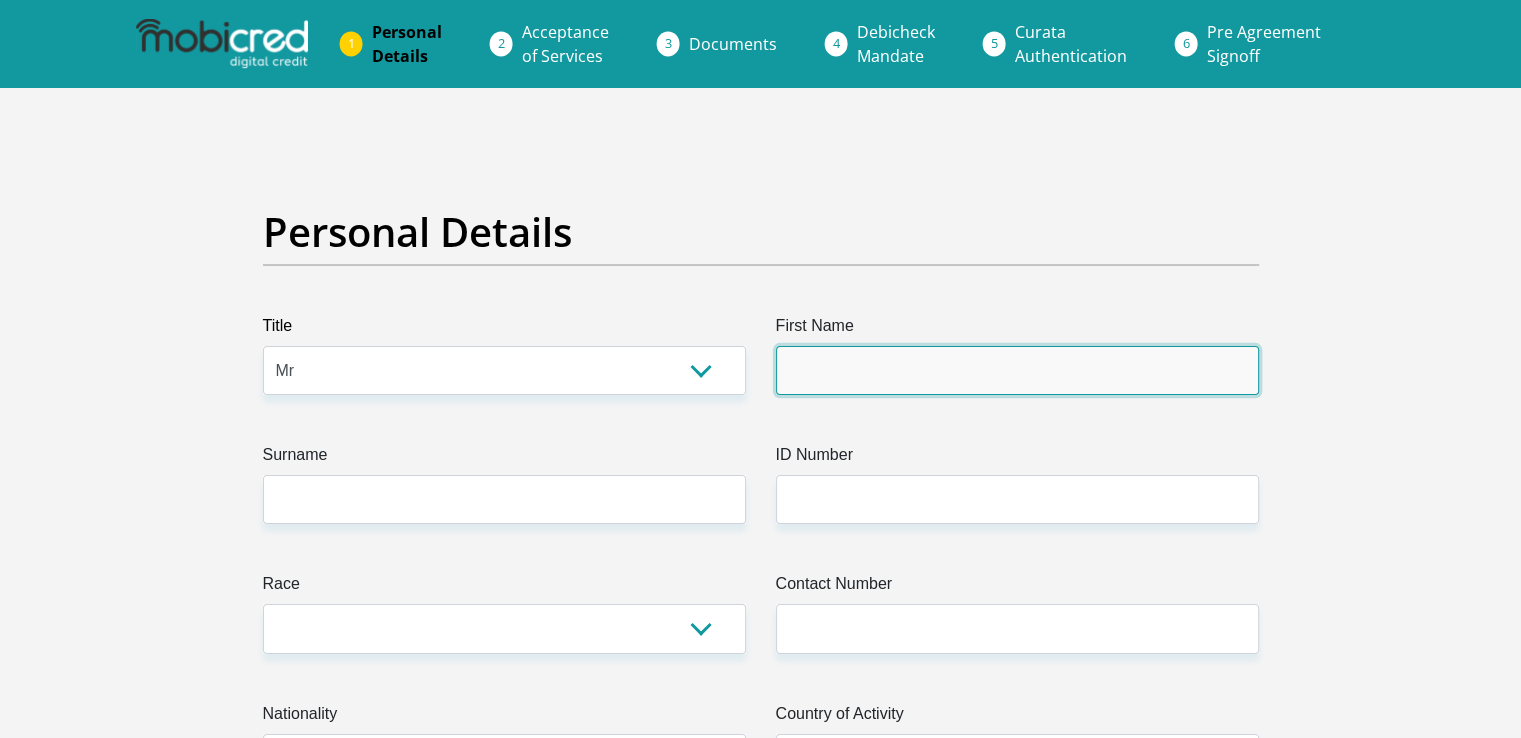 click on "First Name" at bounding box center (1017, 370) 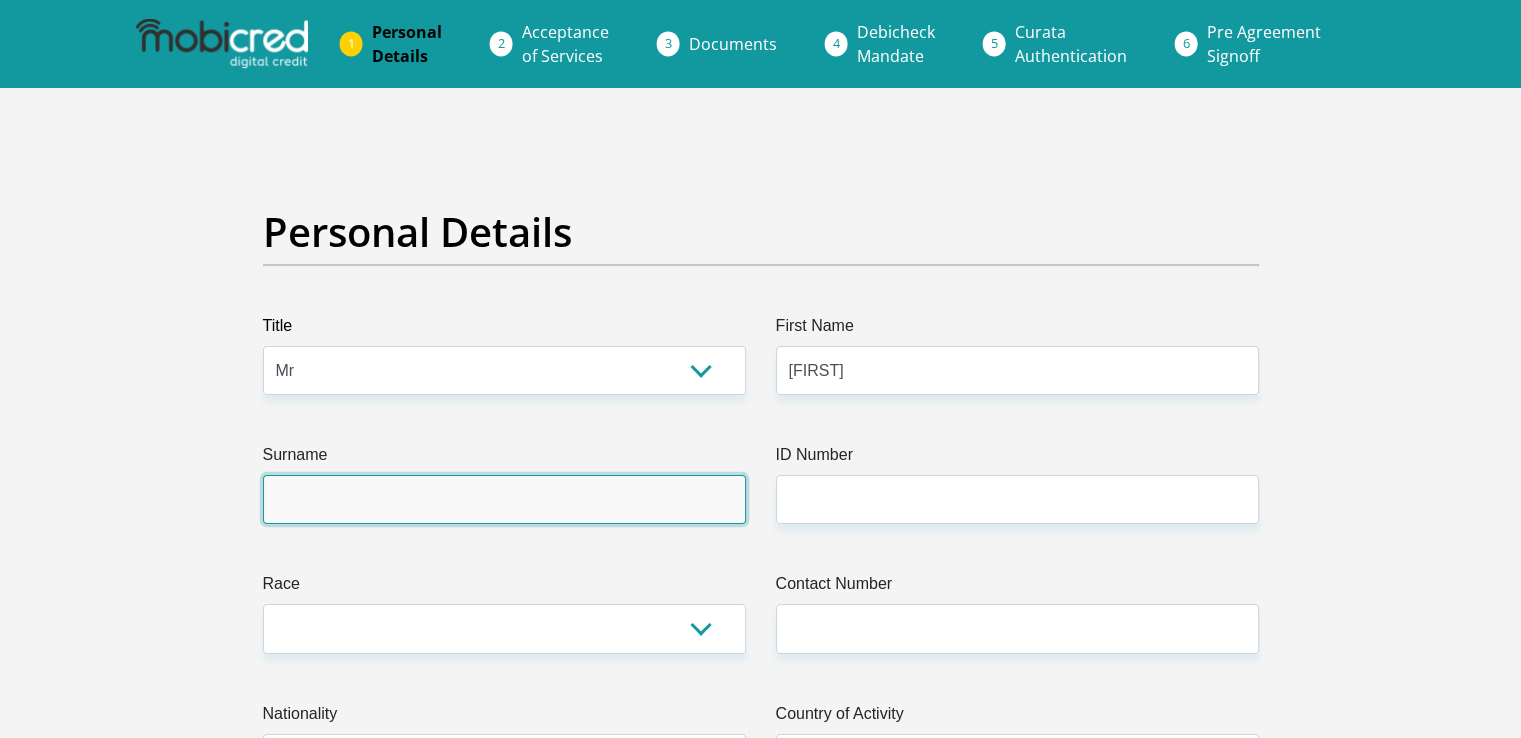 type on "[LAST]" 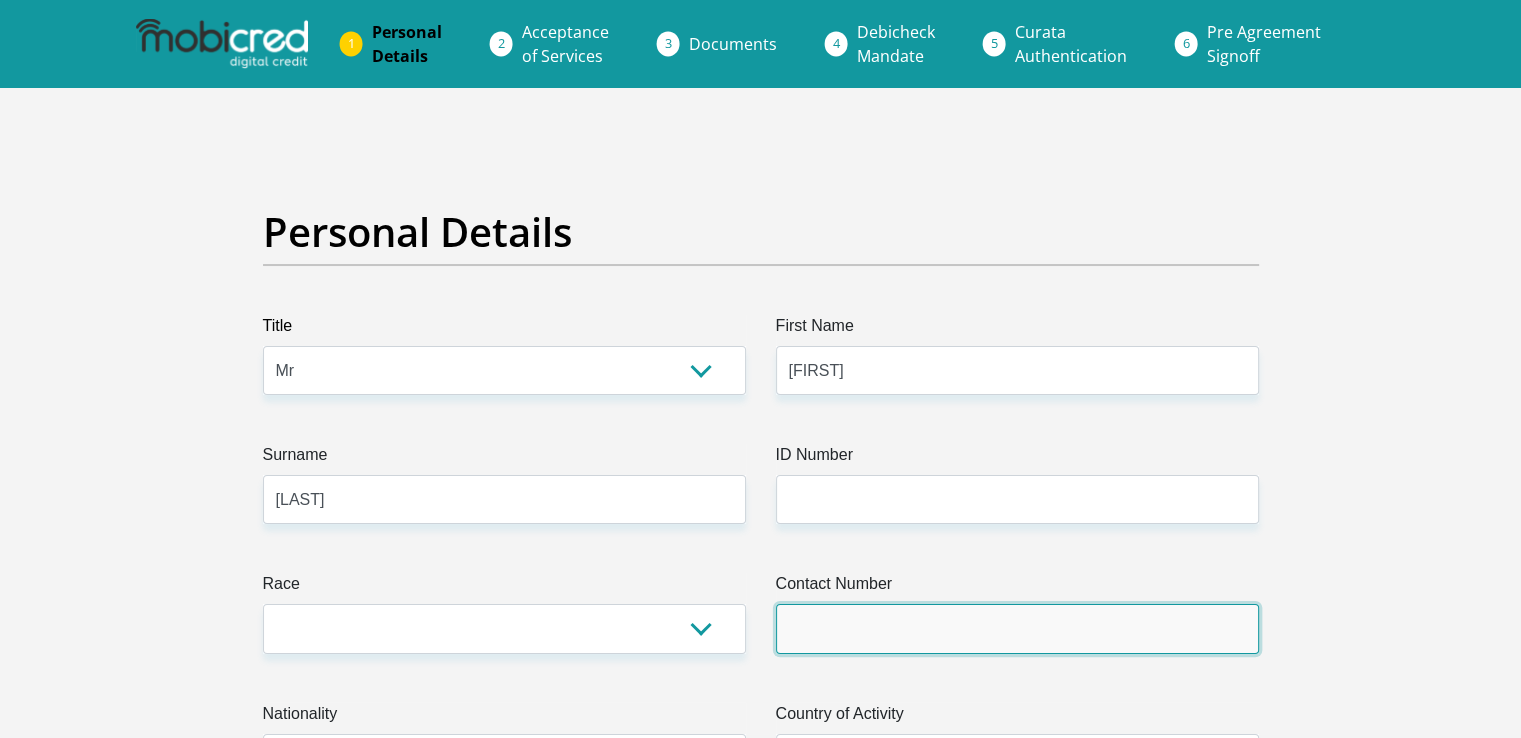 type on "[PHONE]" 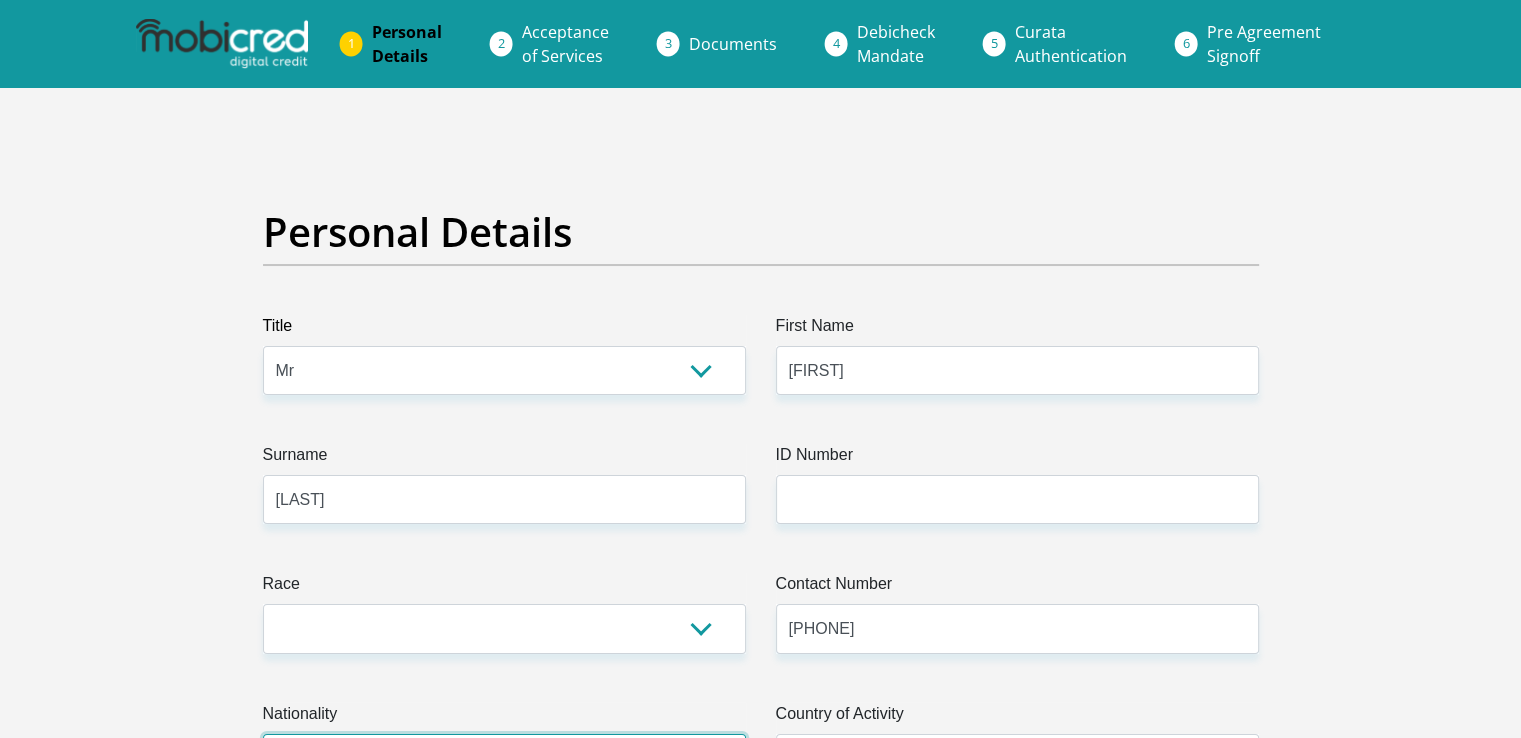 select on "ZAF" 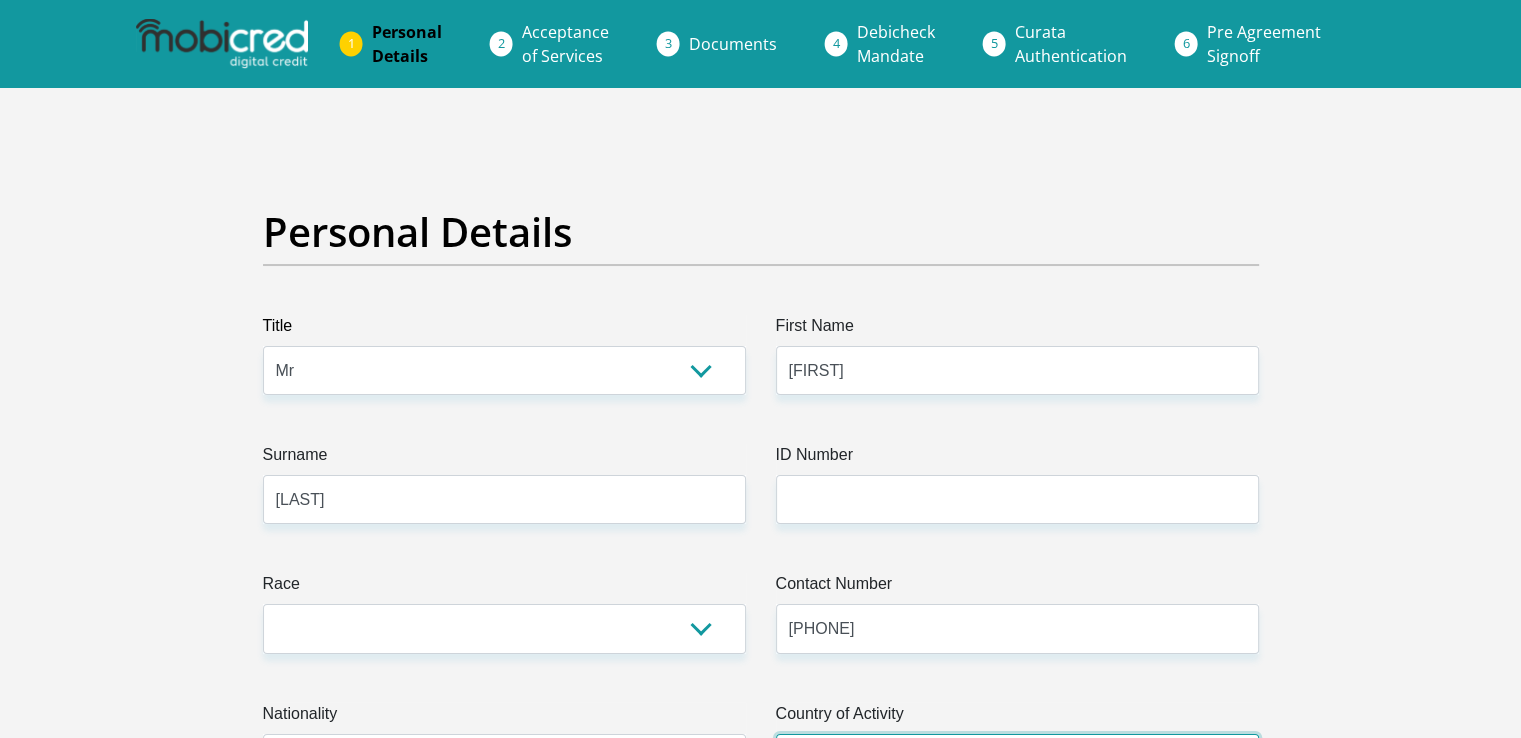 select on "ZAF" 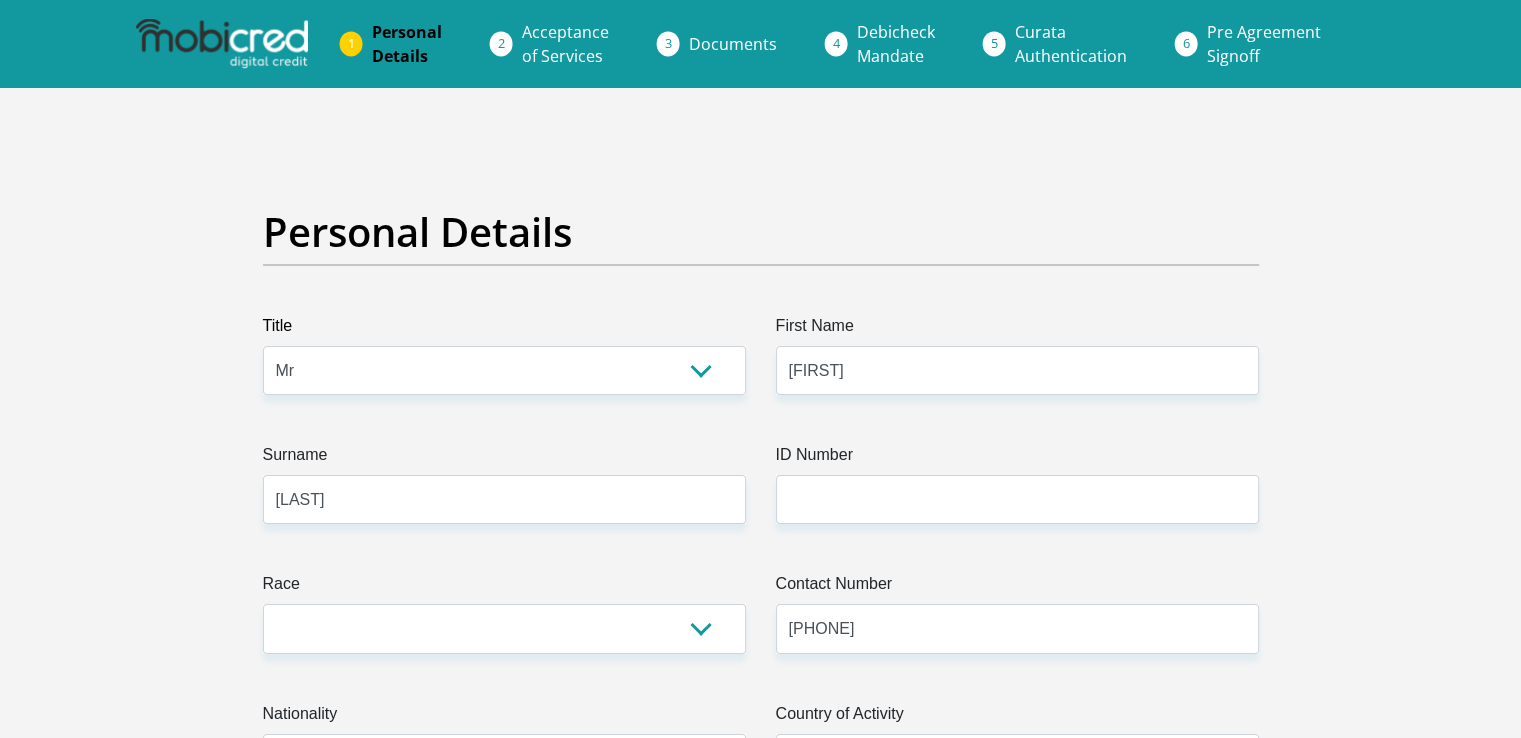 type on "[NUMBER] [STREET], [CITY] [STATE]" 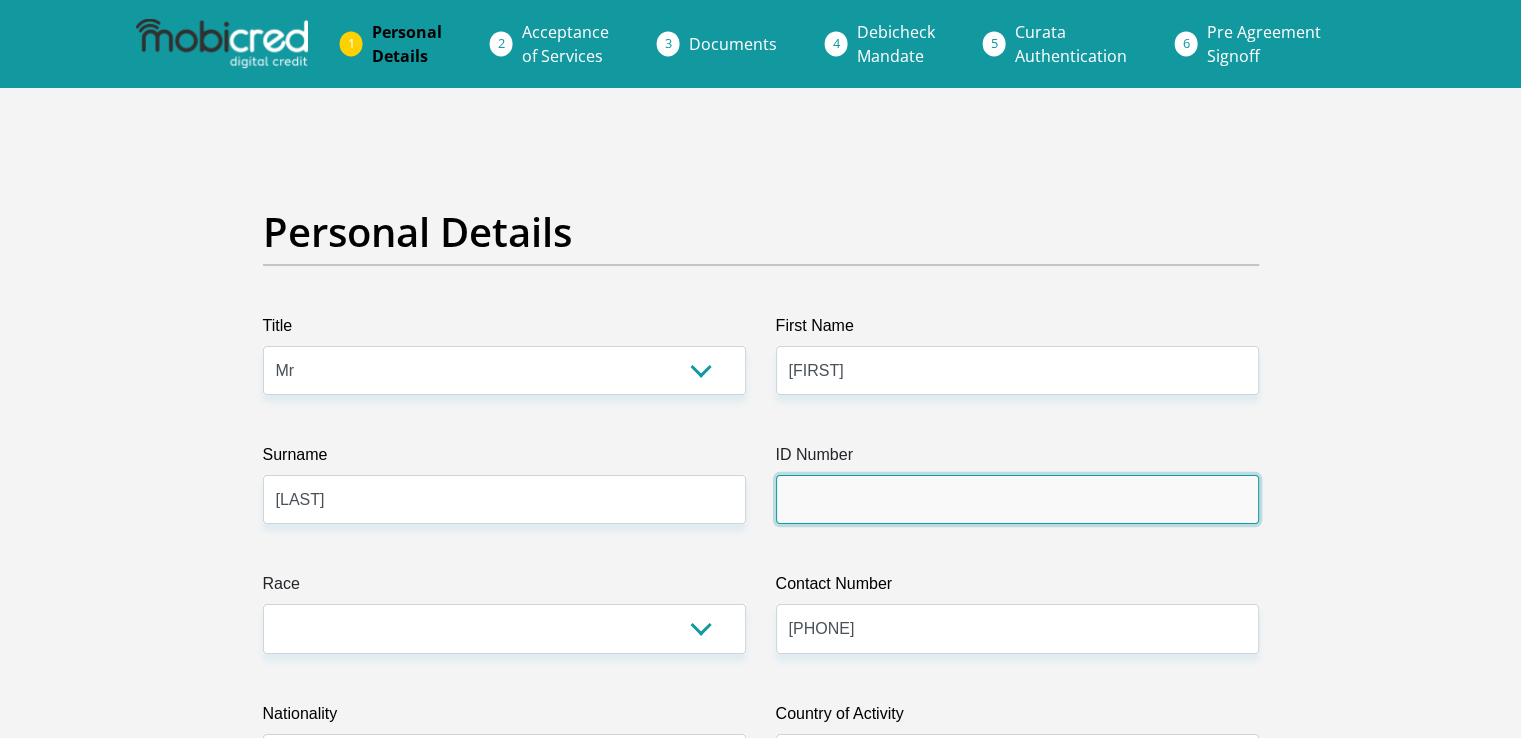 click on "ID Number" at bounding box center (1017, 499) 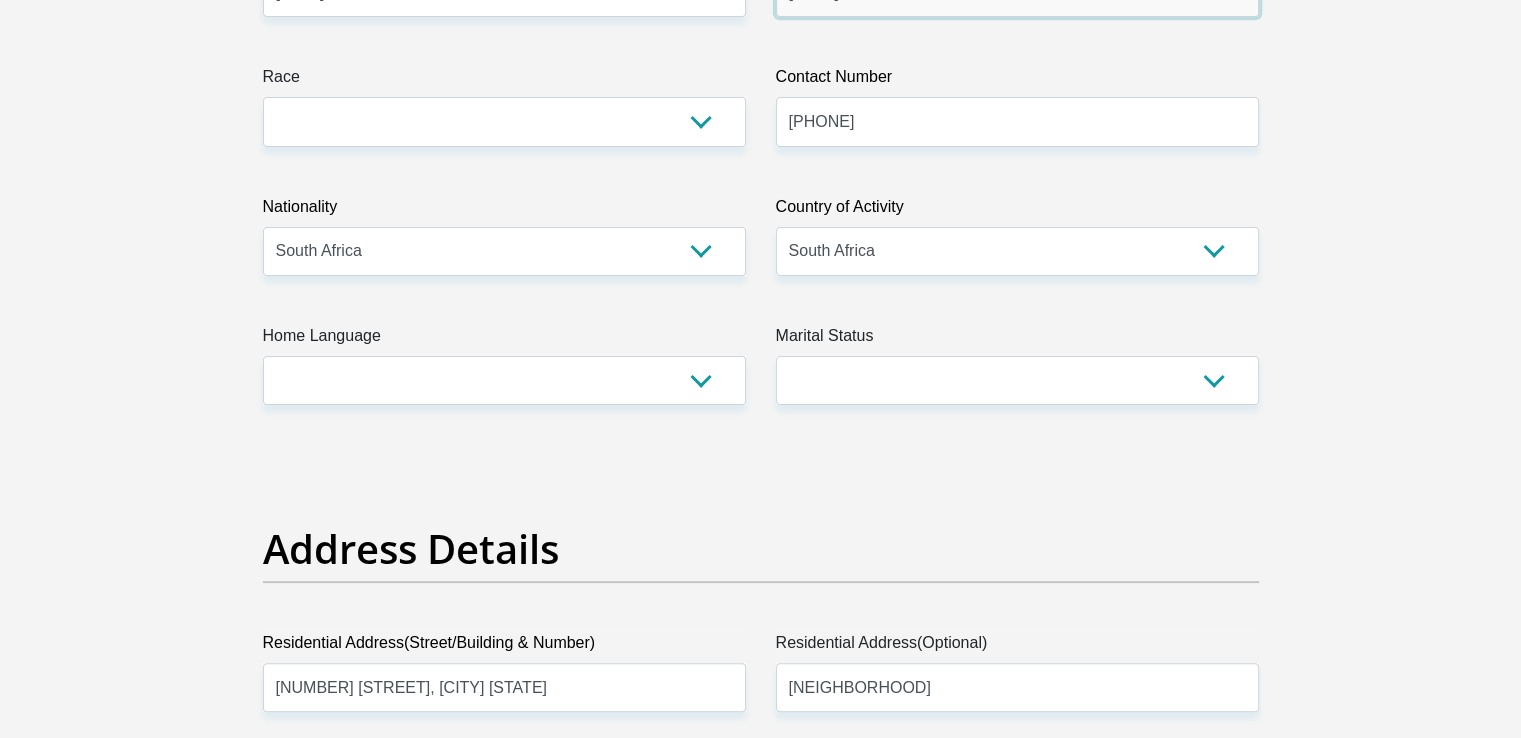 scroll, scrollTop: 513, scrollLeft: 0, axis: vertical 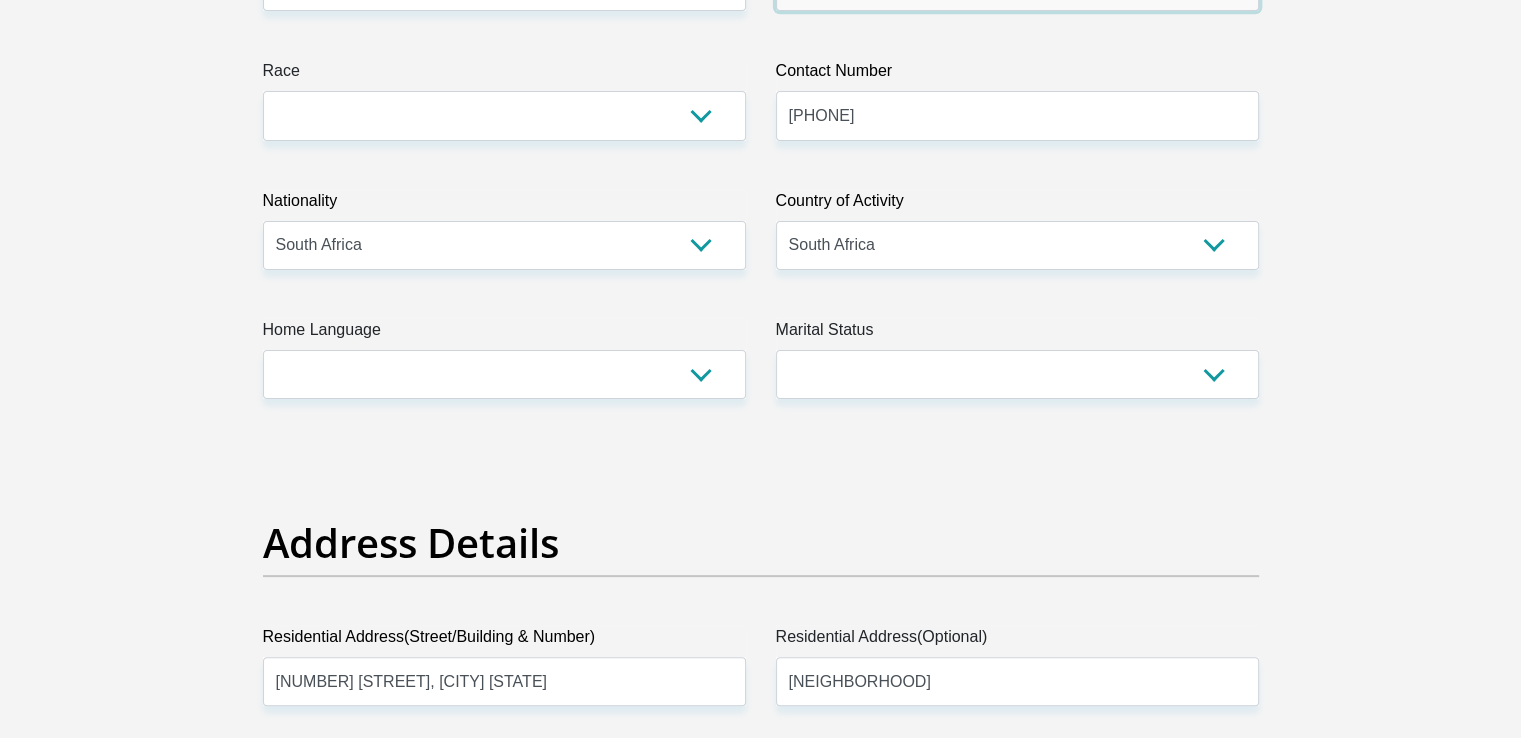 type on "[DATE]" 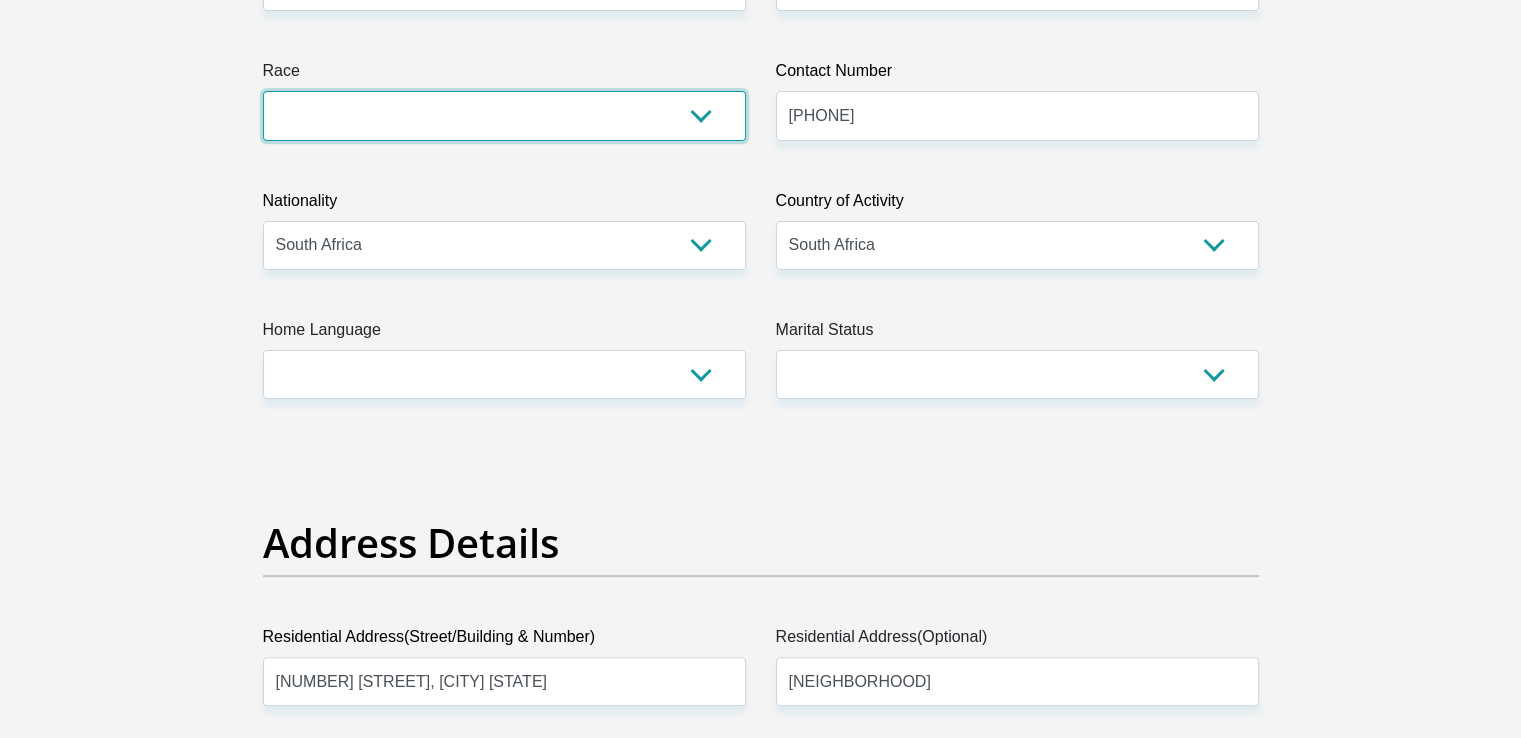 click on "Black
Coloured
Indian
White
Other" at bounding box center [504, 115] 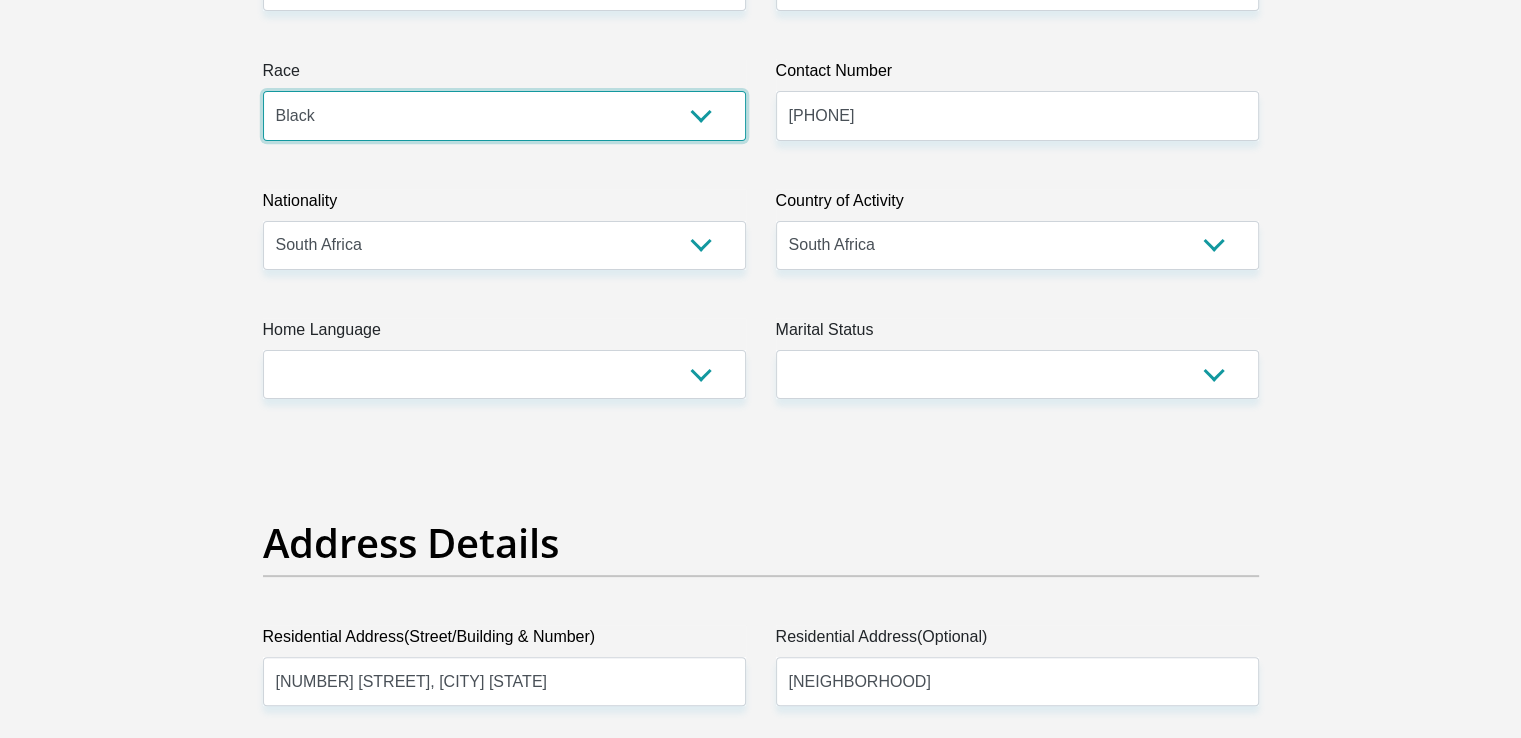 click on "Black
Coloured
Indian
White
Other" at bounding box center [504, 115] 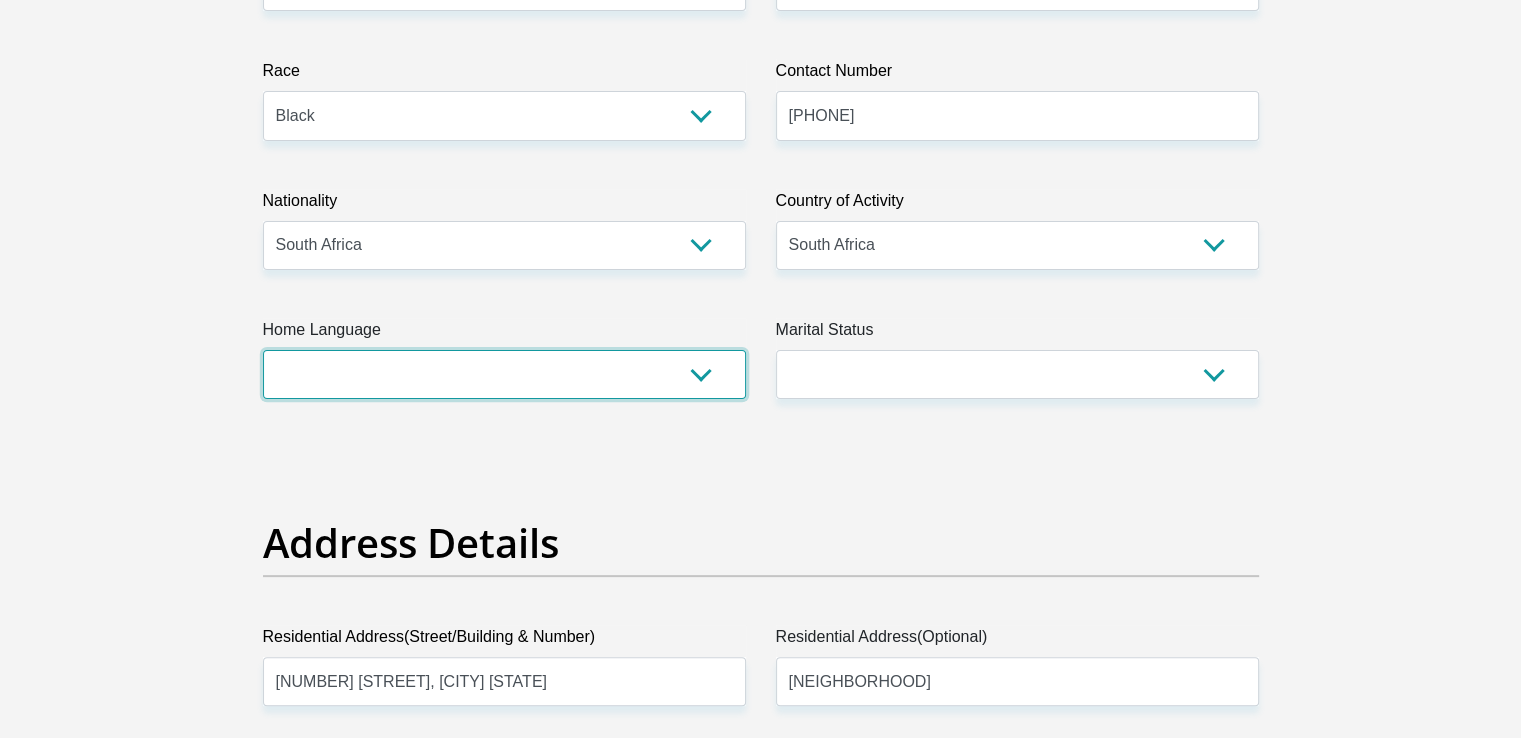 click on "Afrikaans
English
Sepedi
South Ndebele
Southern Sotho
Swati
Tsonga
Tswana
Venda
Xhosa
Zulu
Other" at bounding box center (504, 374) 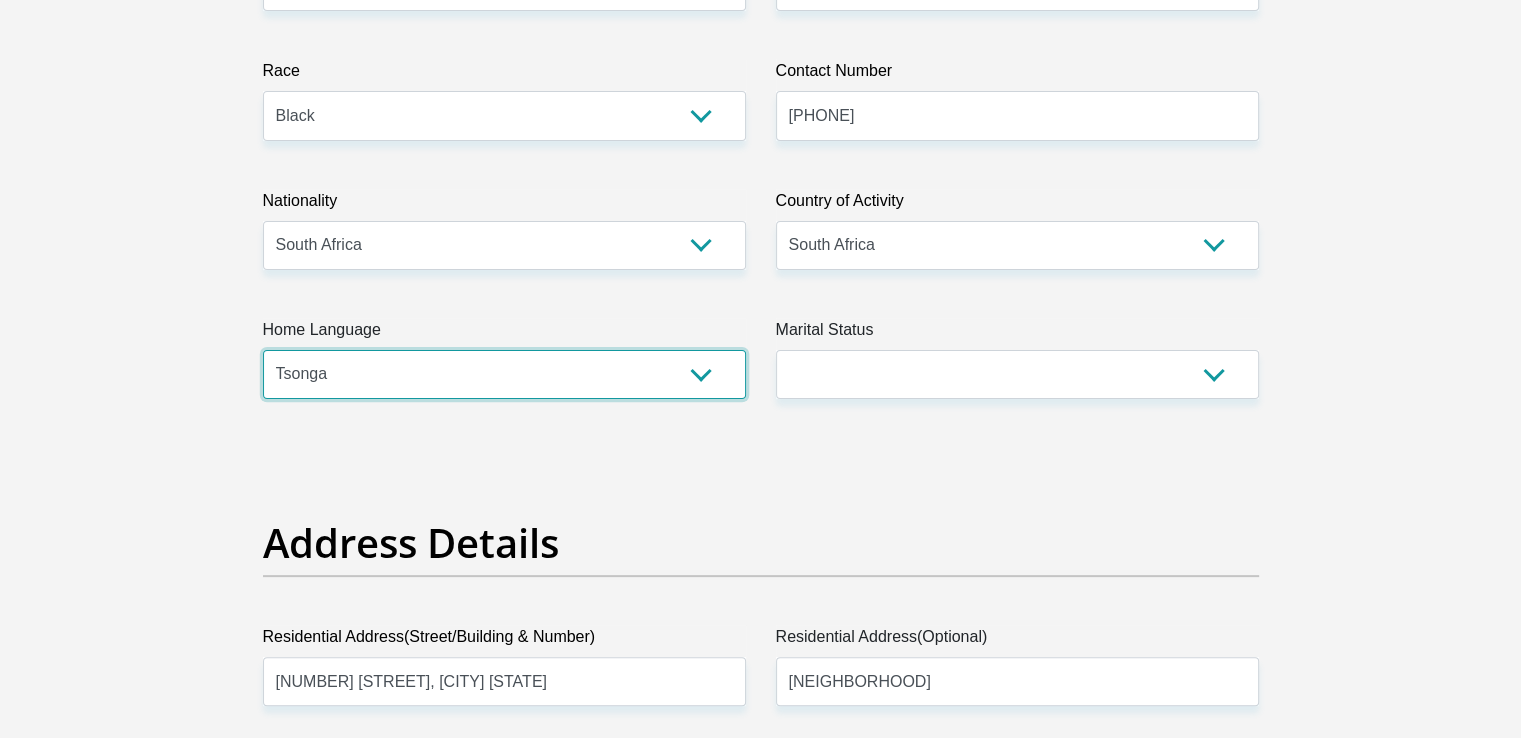 click on "Afrikaans
English
Sepedi
South Ndebele
Southern Sotho
Swati
Tsonga
Tswana
Venda
Xhosa
Zulu
Other" at bounding box center [504, 374] 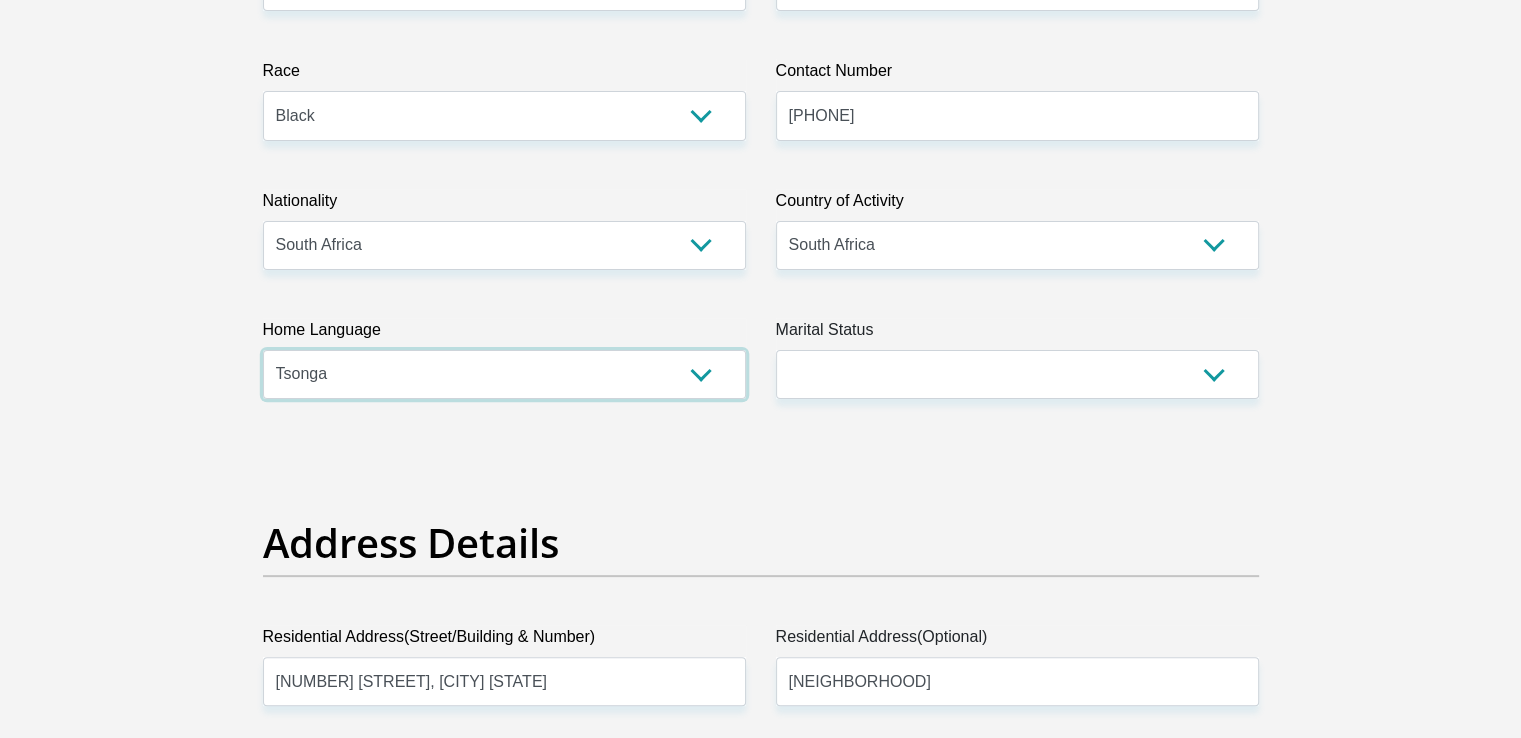 click on "Afrikaans
English
Sepedi
South Ndebele
Southern Sotho
Swati
Tsonga
Tswana
Venda
Xhosa
Zulu
Other" at bounding box center [504, 374] 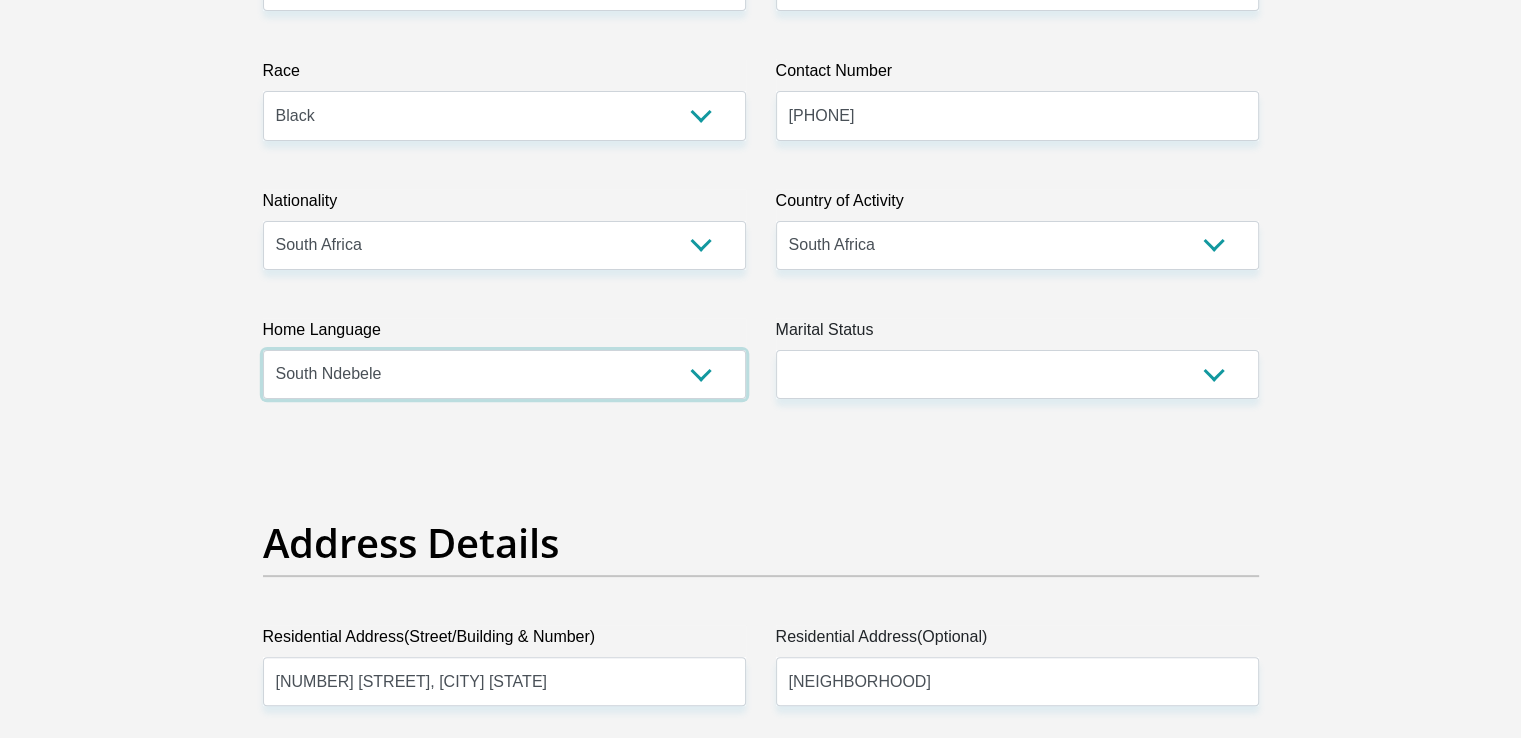 click on "Afrikaans
English
Sepedi
South Ndebele
Southern Sotho
Swati
Tsonga
Tswana
Venda
Xhosa
Zulu
Other" at bounding box center [504, 374] 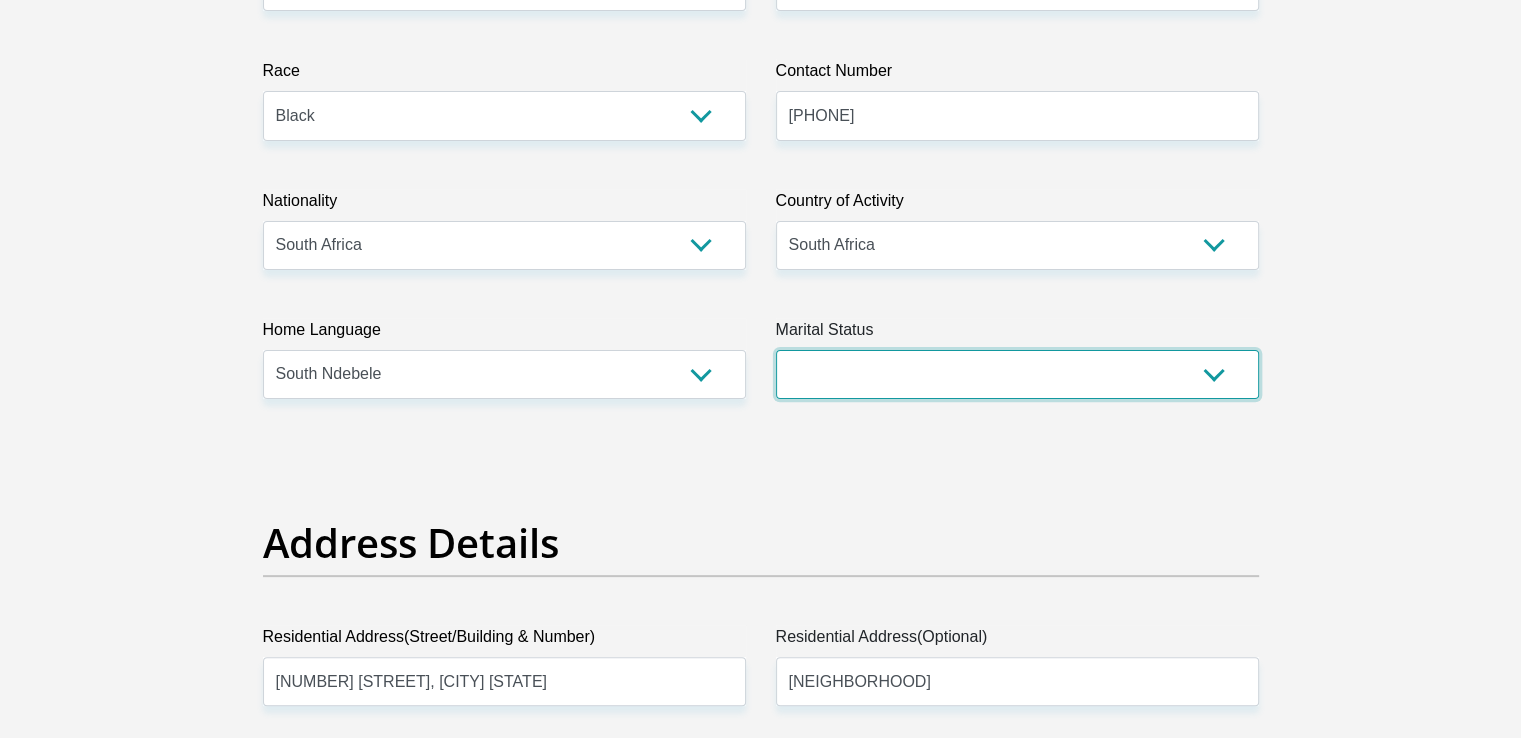 click on "Married ANC
Single
Divorced
Widowed
Married COP or Customary Law" at bounding box center (1017, 374) 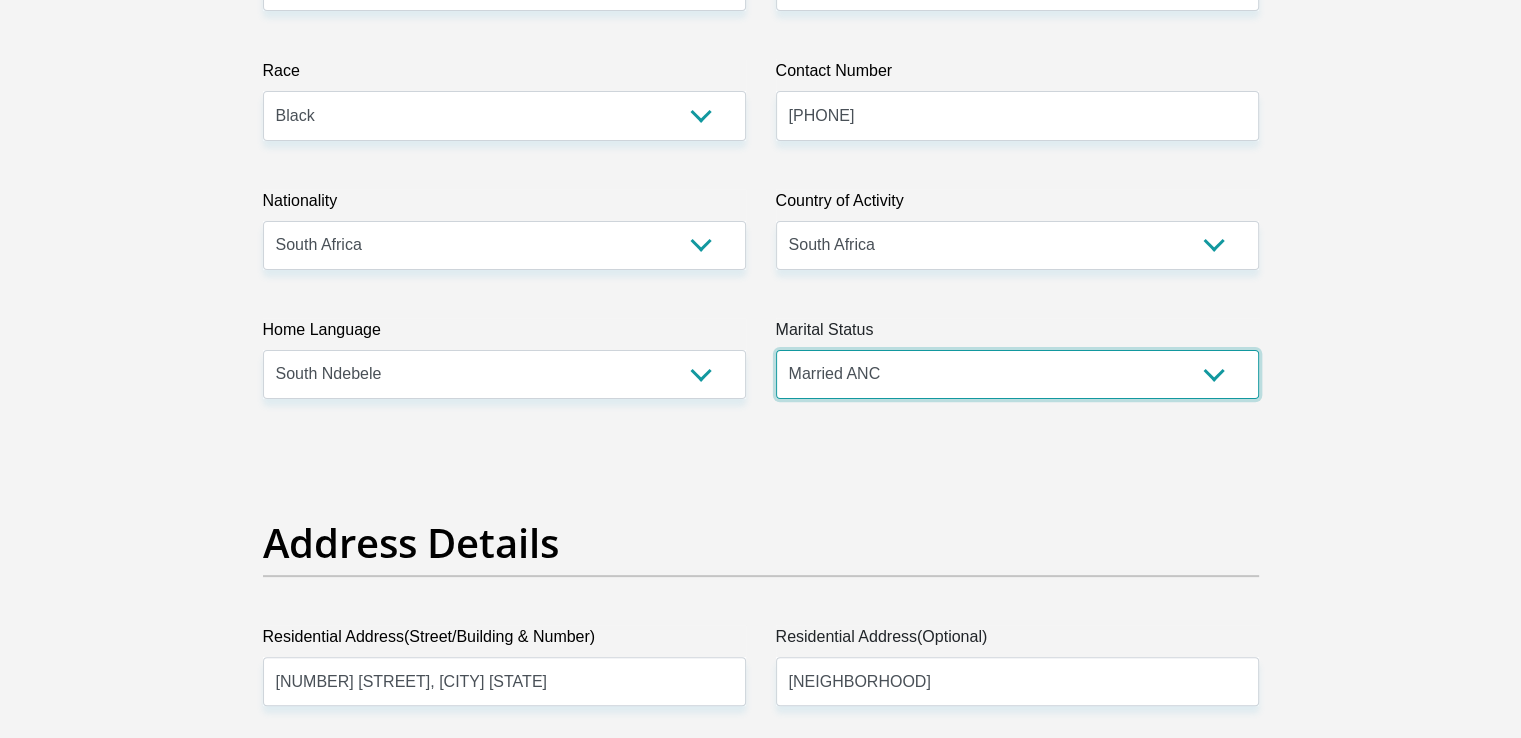 click on "Married ANC
Single
Divorced
Widowed
Married COP or Customary Law" at bounding box center (1017, 374) 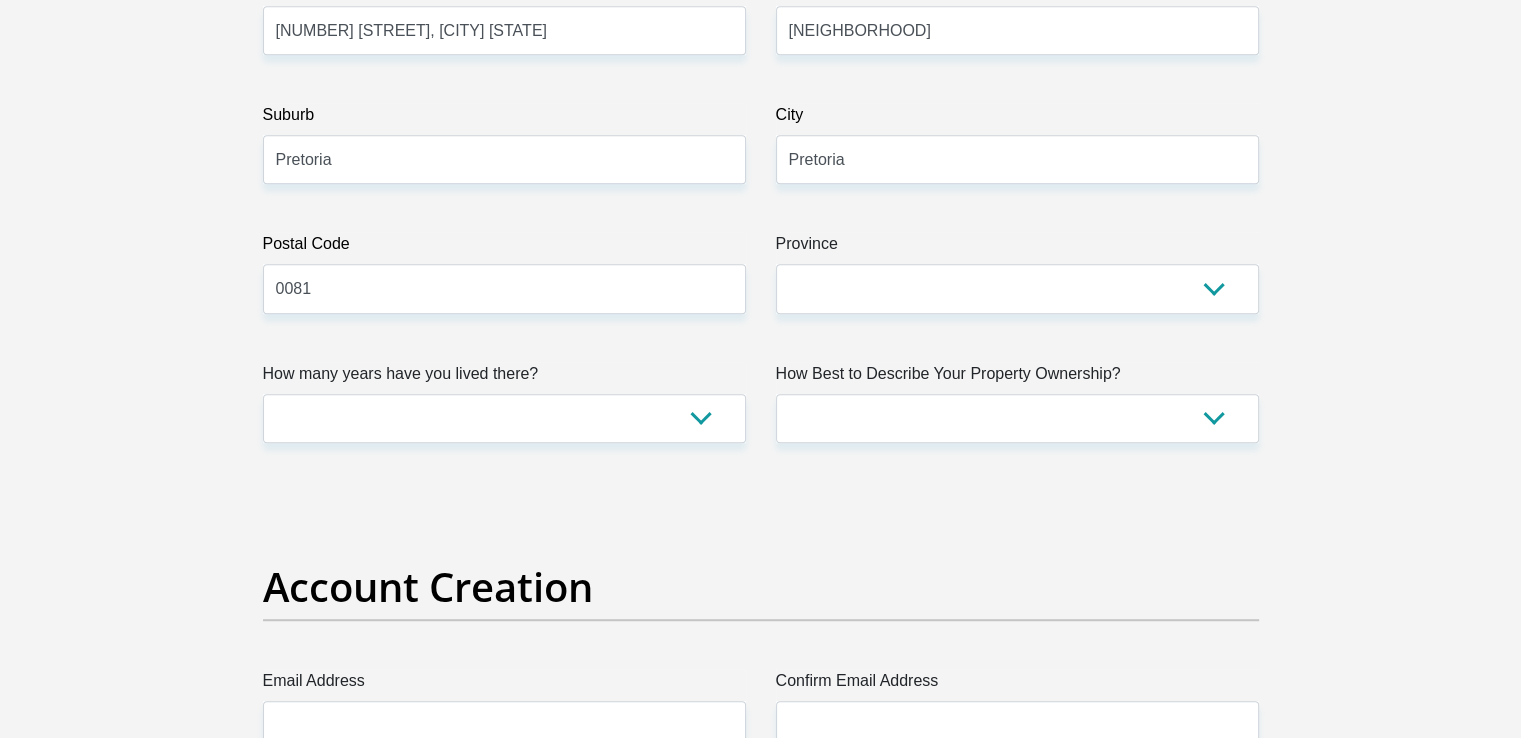 scroll, scrollTop: 1164, scrollLeft: 0, axis: vertical 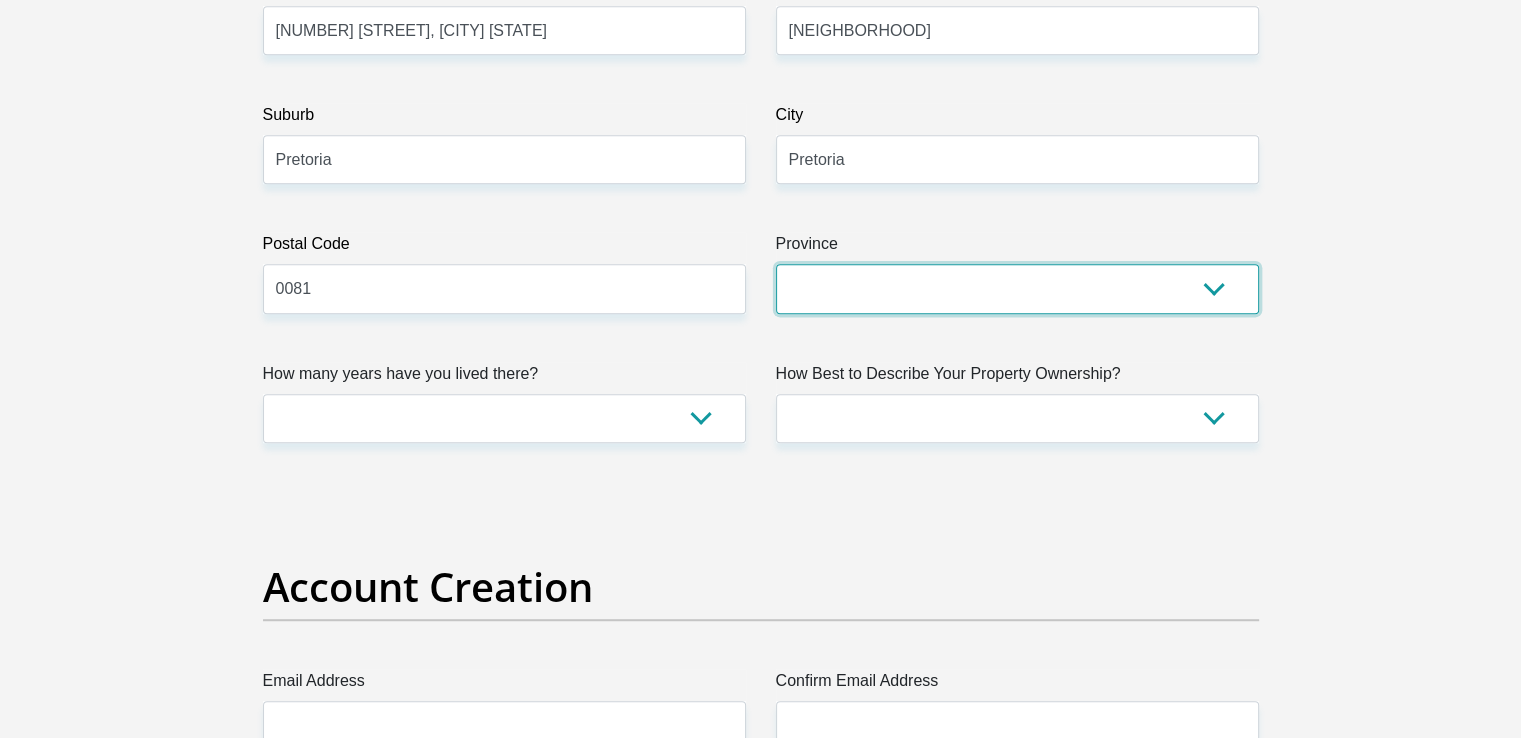 click on "Eastern Cape
Free State
Gauteng
KwaZulu-Natal
Limpopo
Mpumalanga
Northern Cape
North West
Western Cape" at bounding box center (1017, 288) 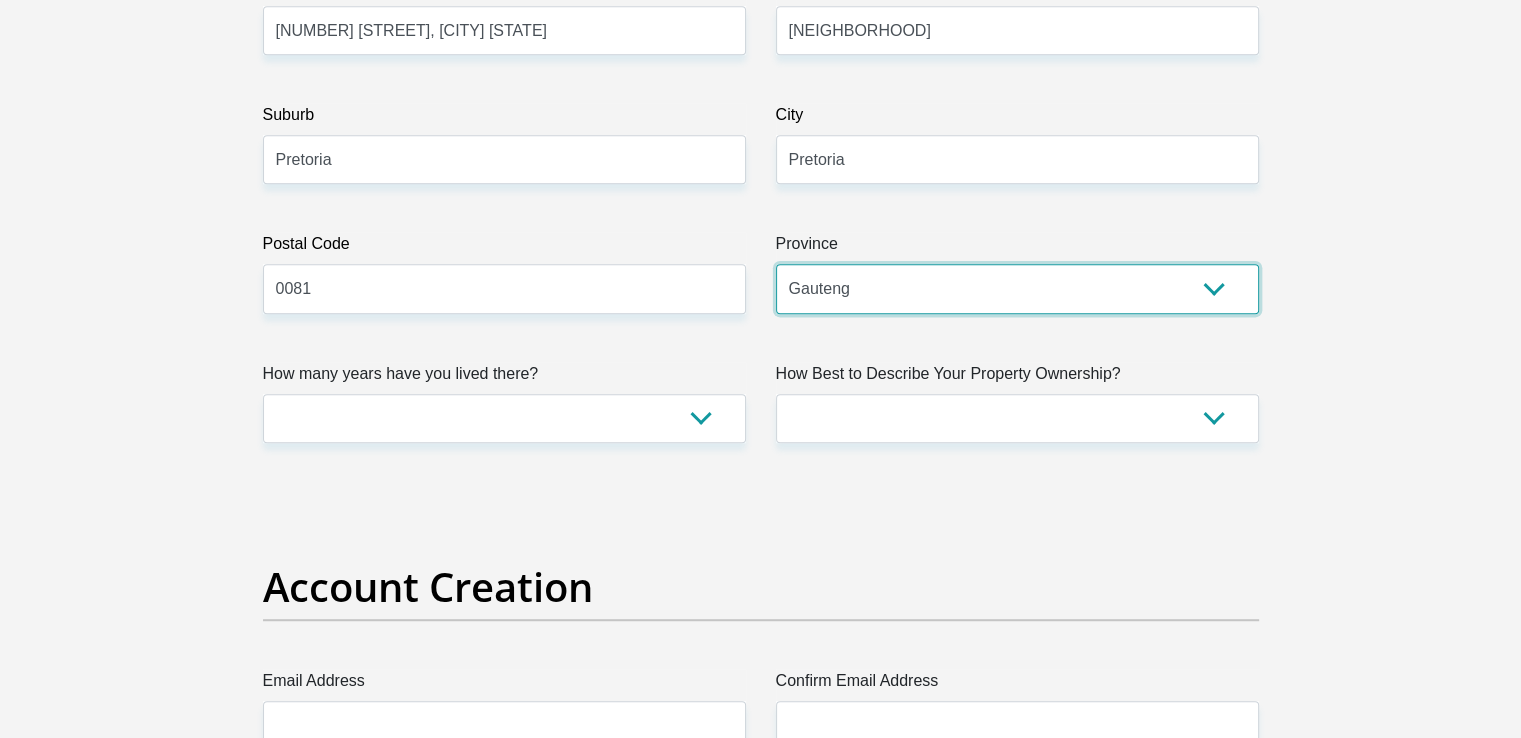 click on "Eastern Cape
Free State
Gauteng
KwaZulu-Natal
Limpopo
Mpumalanga
Northern Cape
North West
Western Cape" at bounding box center [1017, 288] 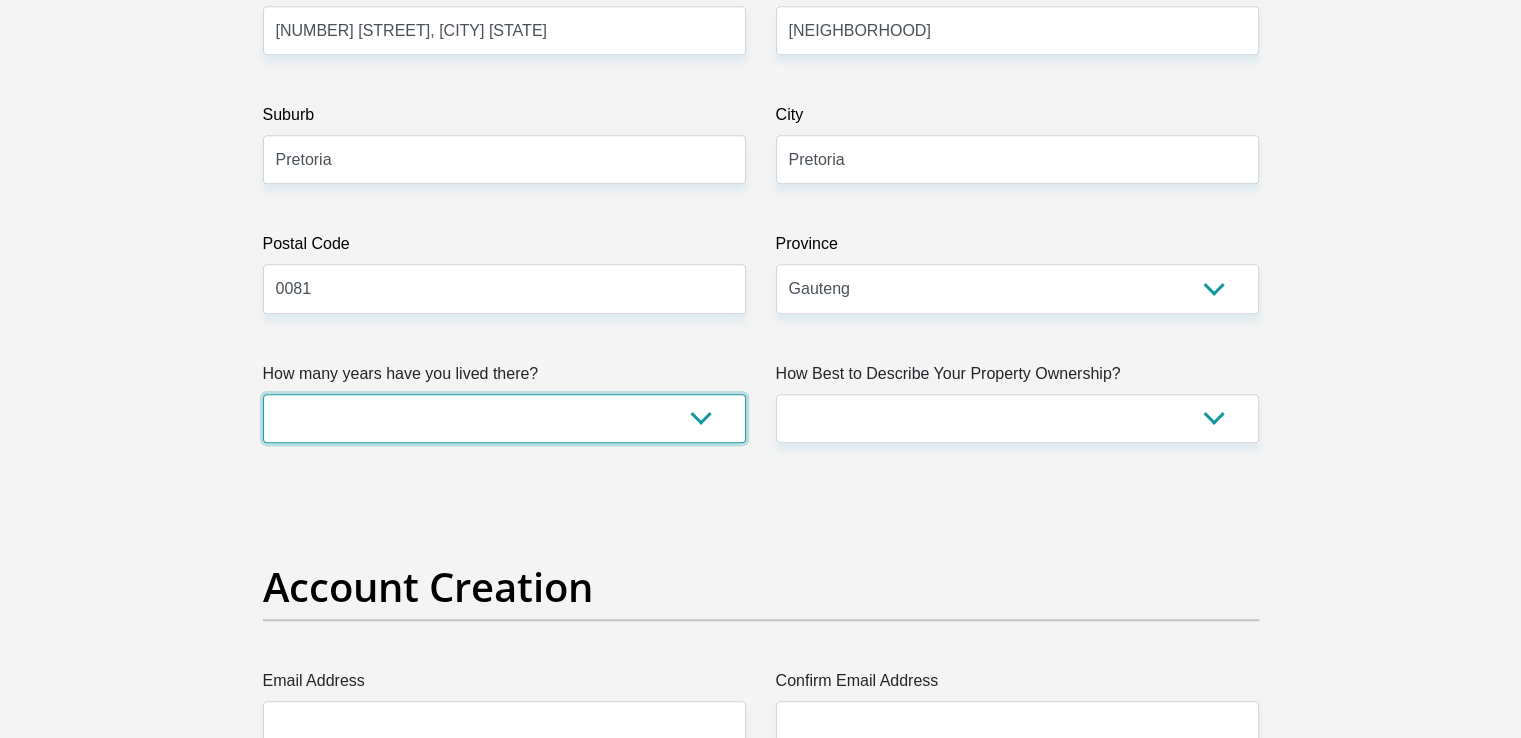 click on "less than 1 year
1-3 years
3-5 years
5+ years" at bounding box center [504, 418] 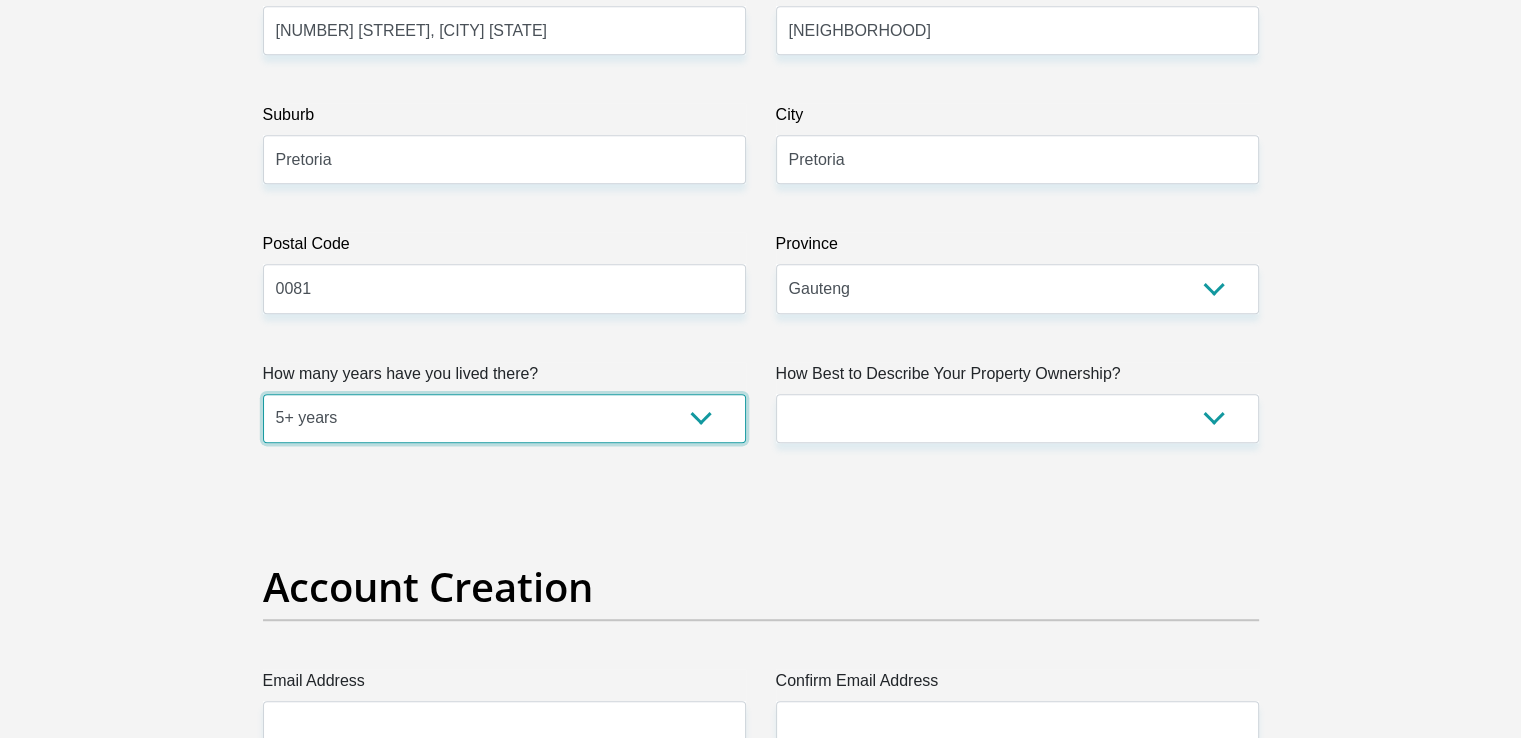 click on "less than 1 year
1-3 years
3-5 years
5+ years" at bounding box center [504, 418] 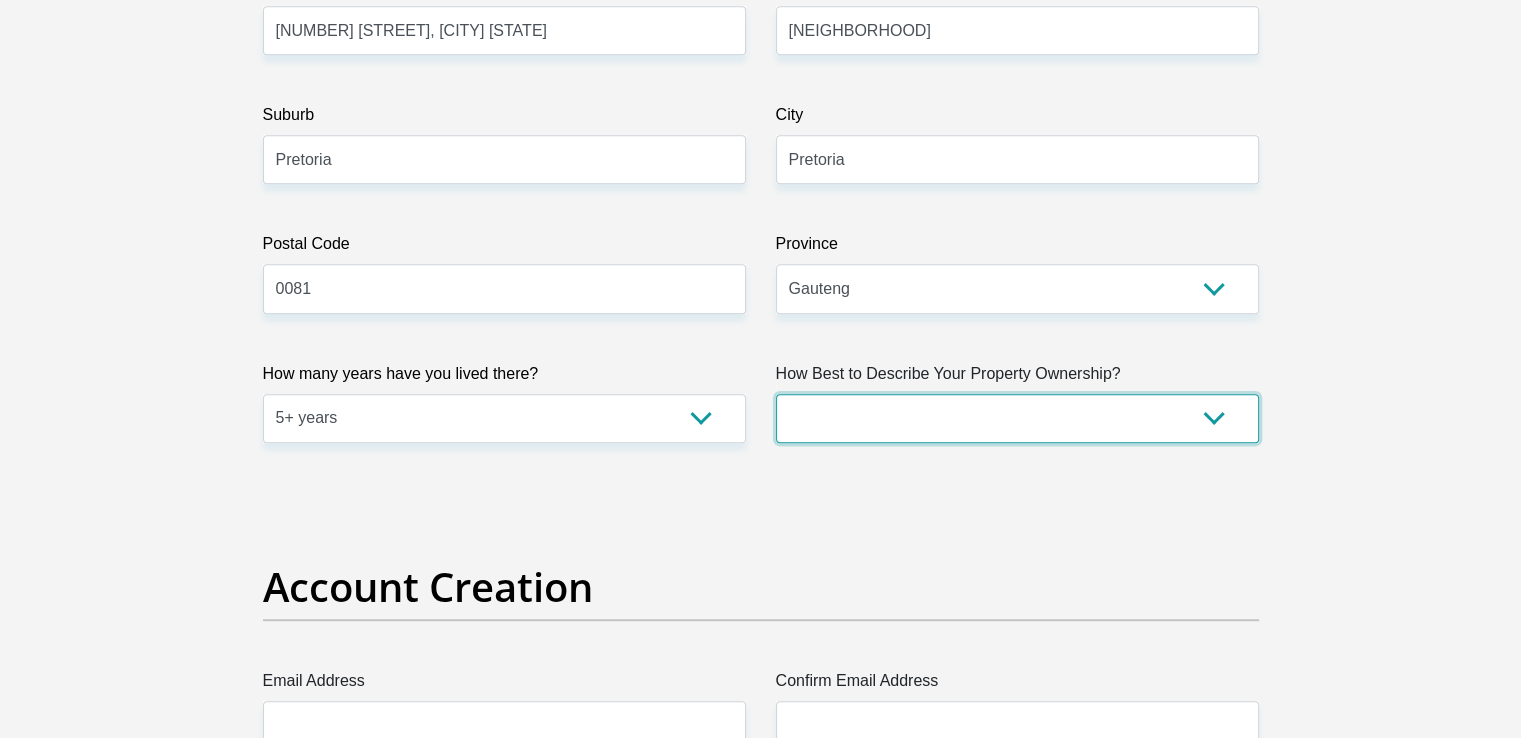 click on "Owned
Rented
Family Owned
Company Dwelling" at bounding box center [1017, 418] 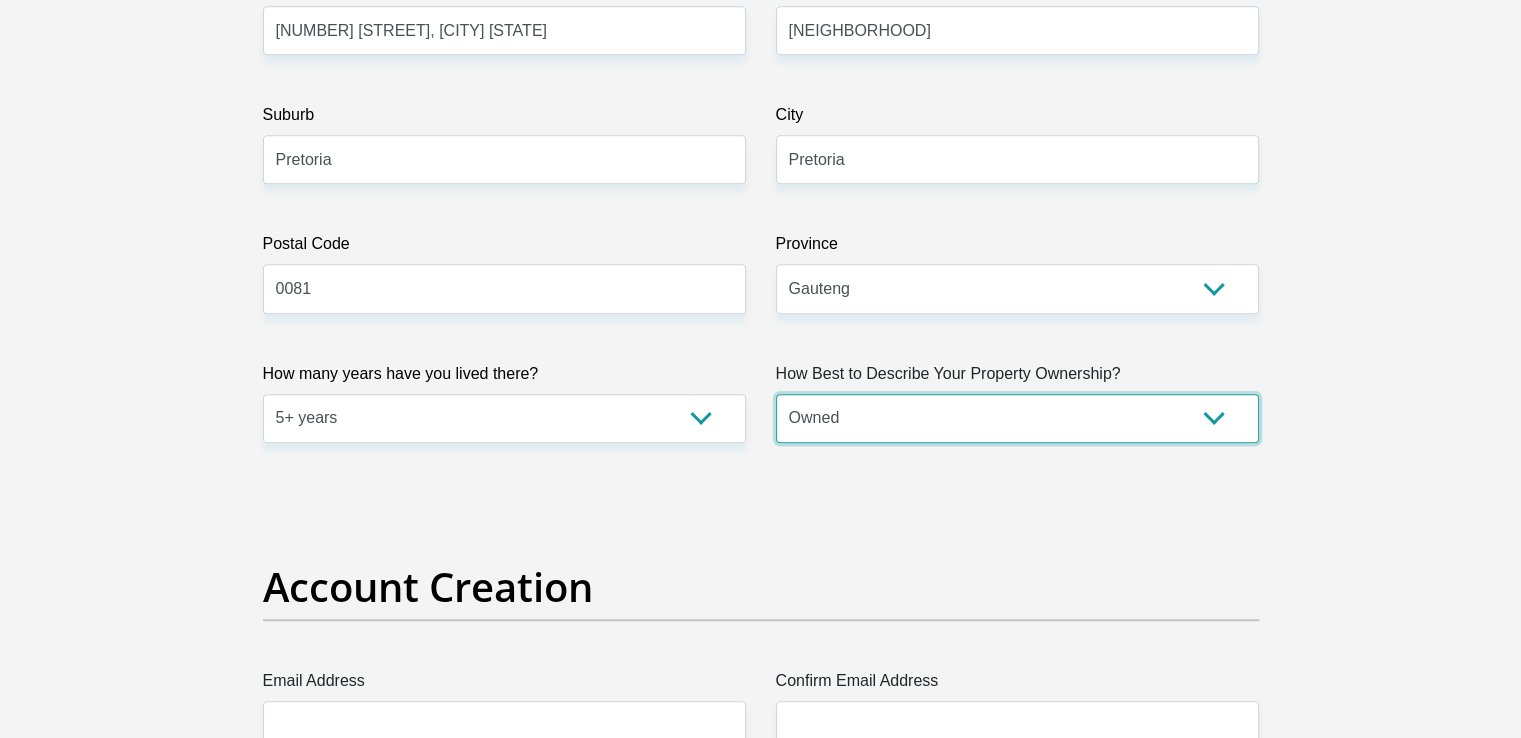 click on "Owned
Rented
Family Owned
Company Dwelling" at bounding box center [1017, 418] 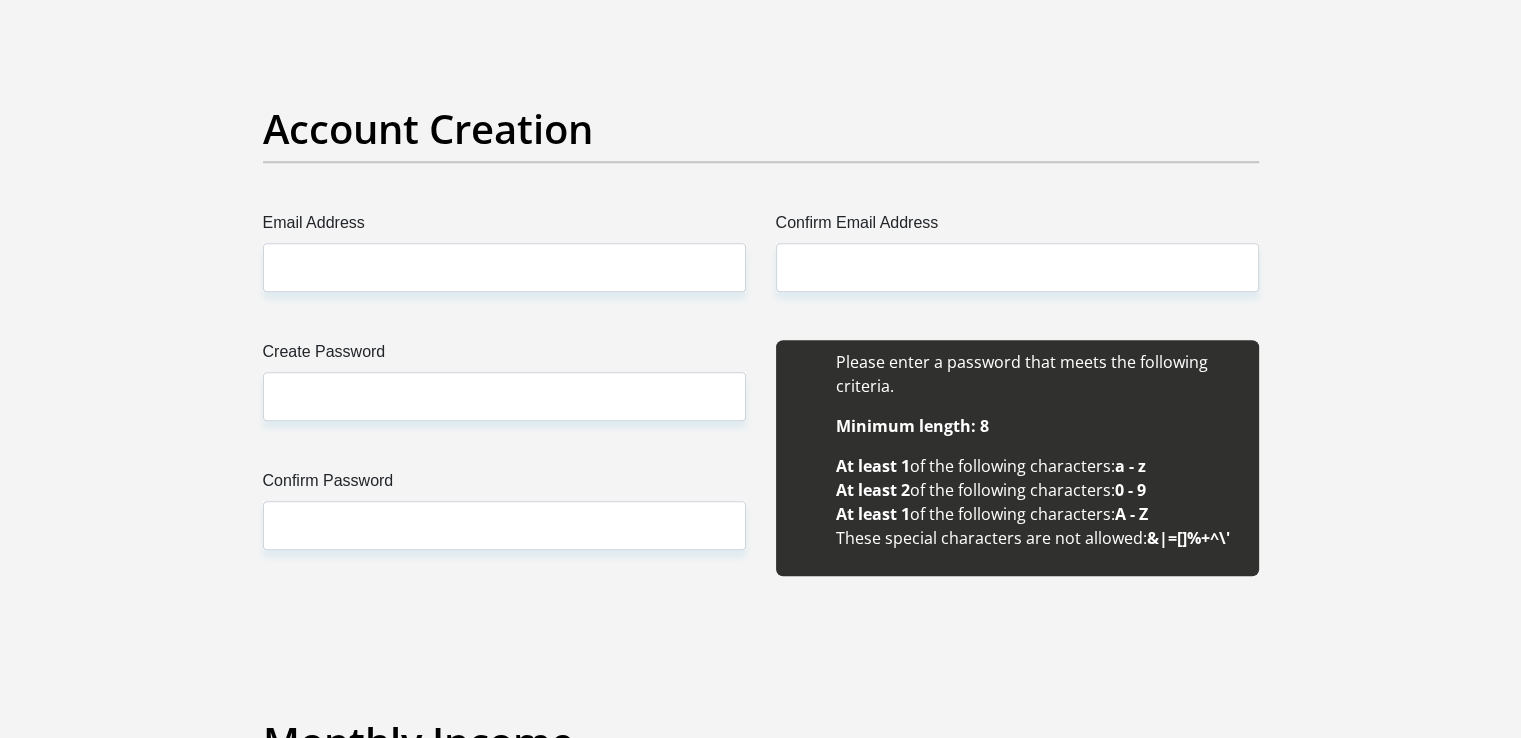 scroll, scrollTop: 1624, scrollLeft: 0, axis: vertical 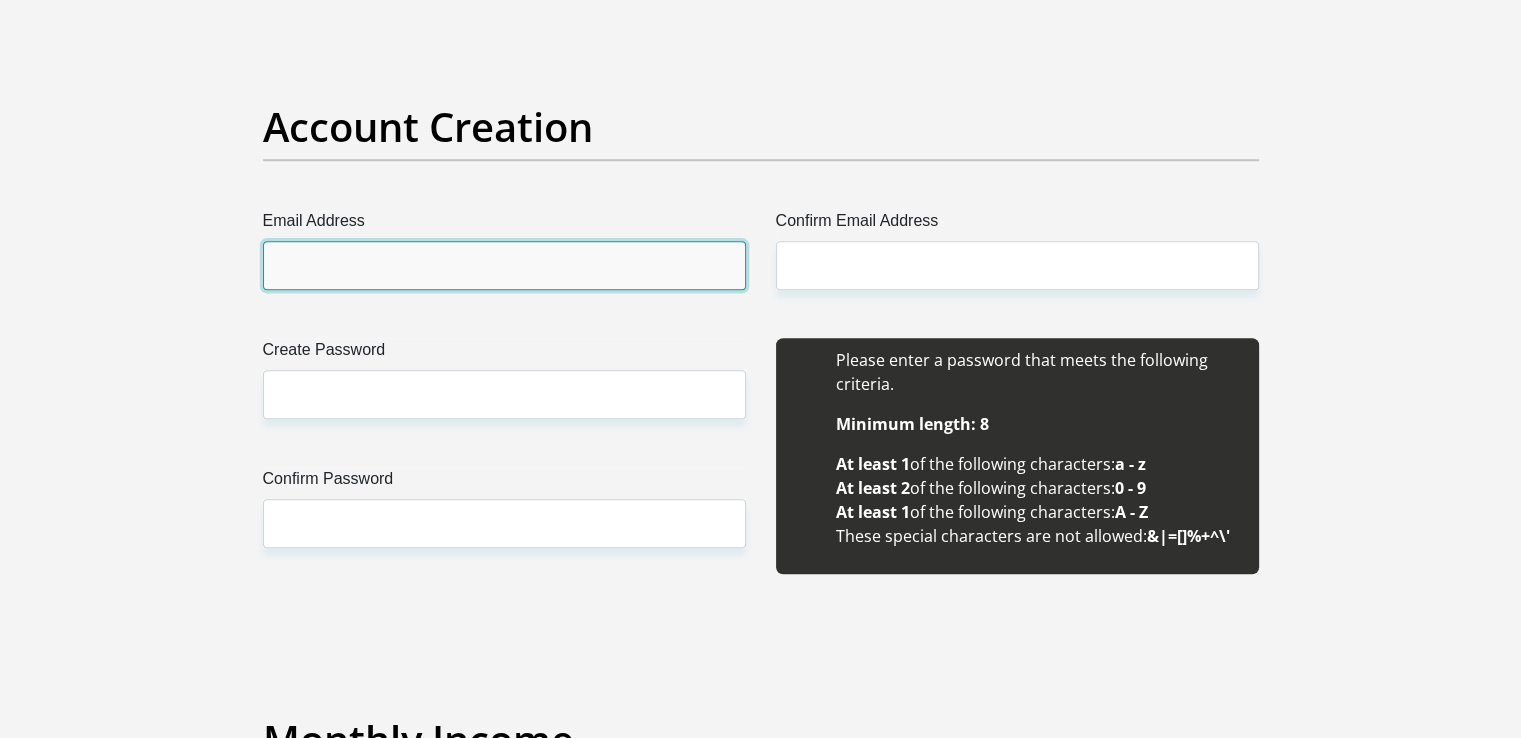 click on "Email Address" at bounding box center (504, 265) 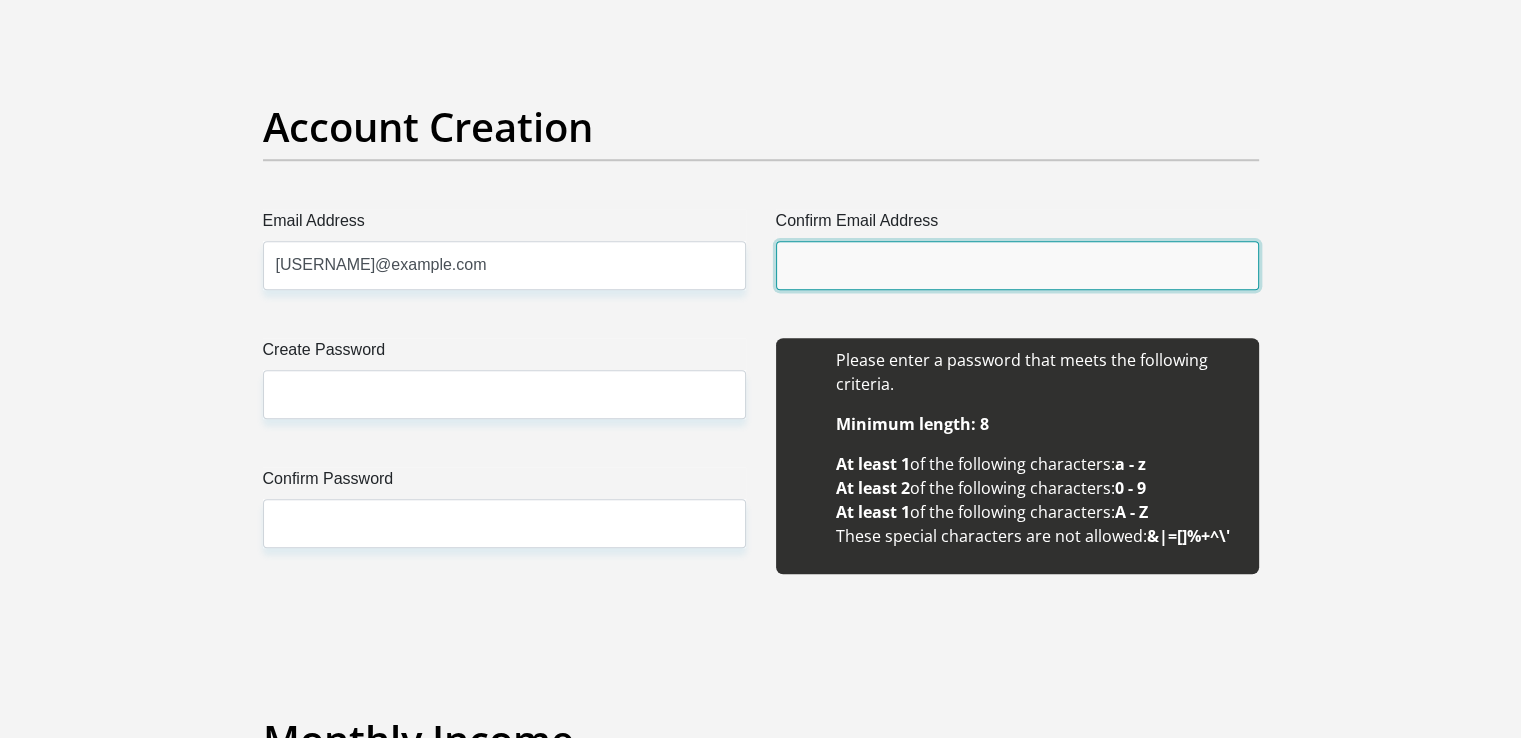 type on "[USERNAME]@example.com" 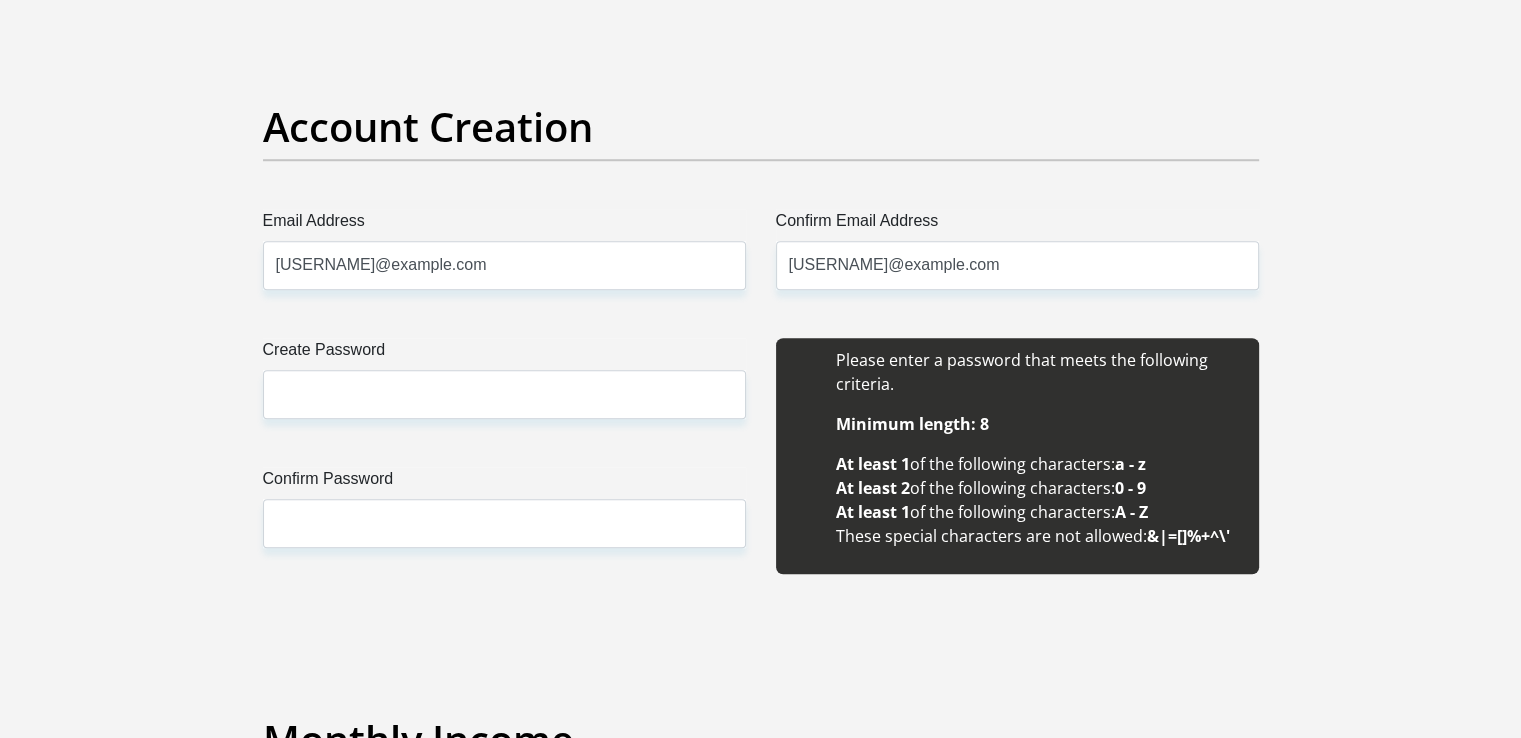 type 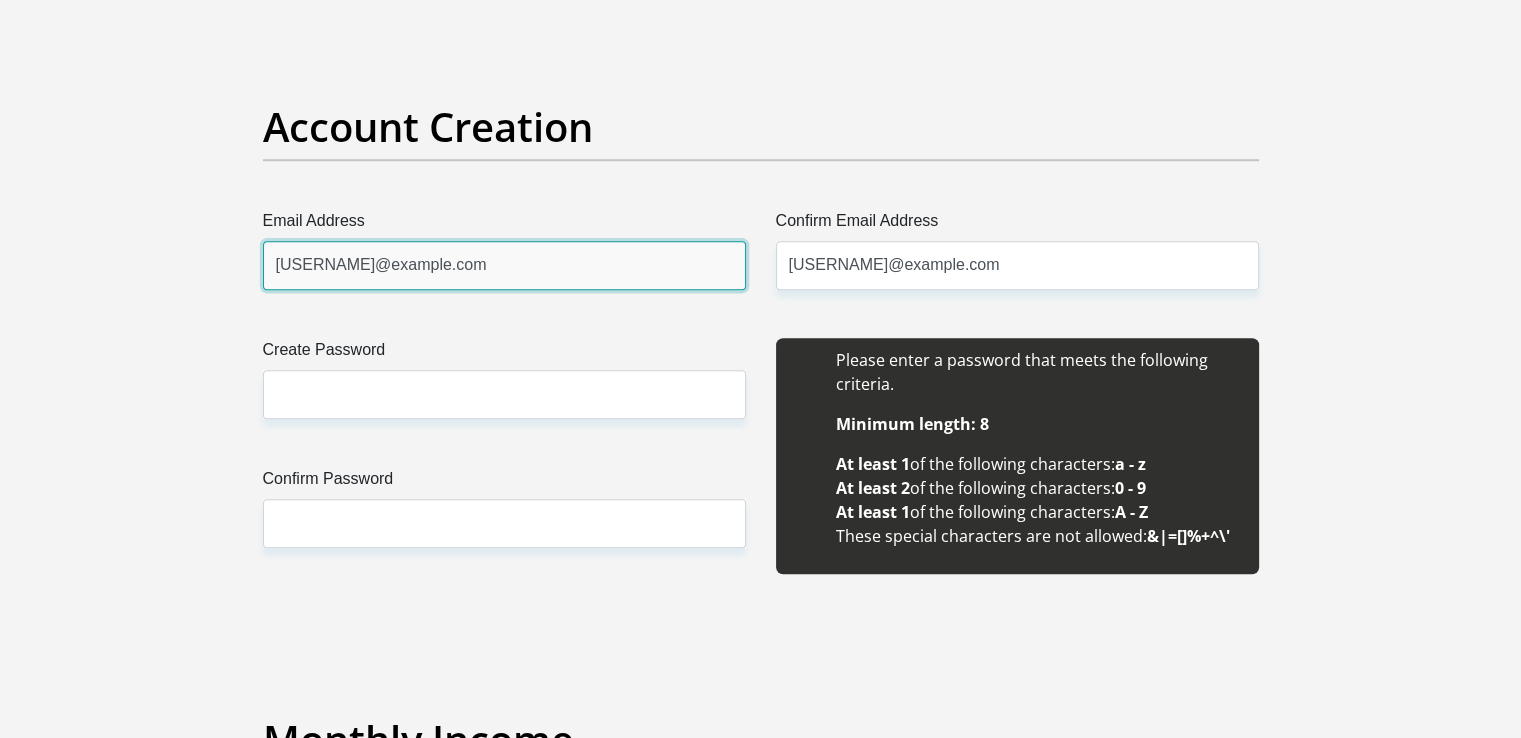 type 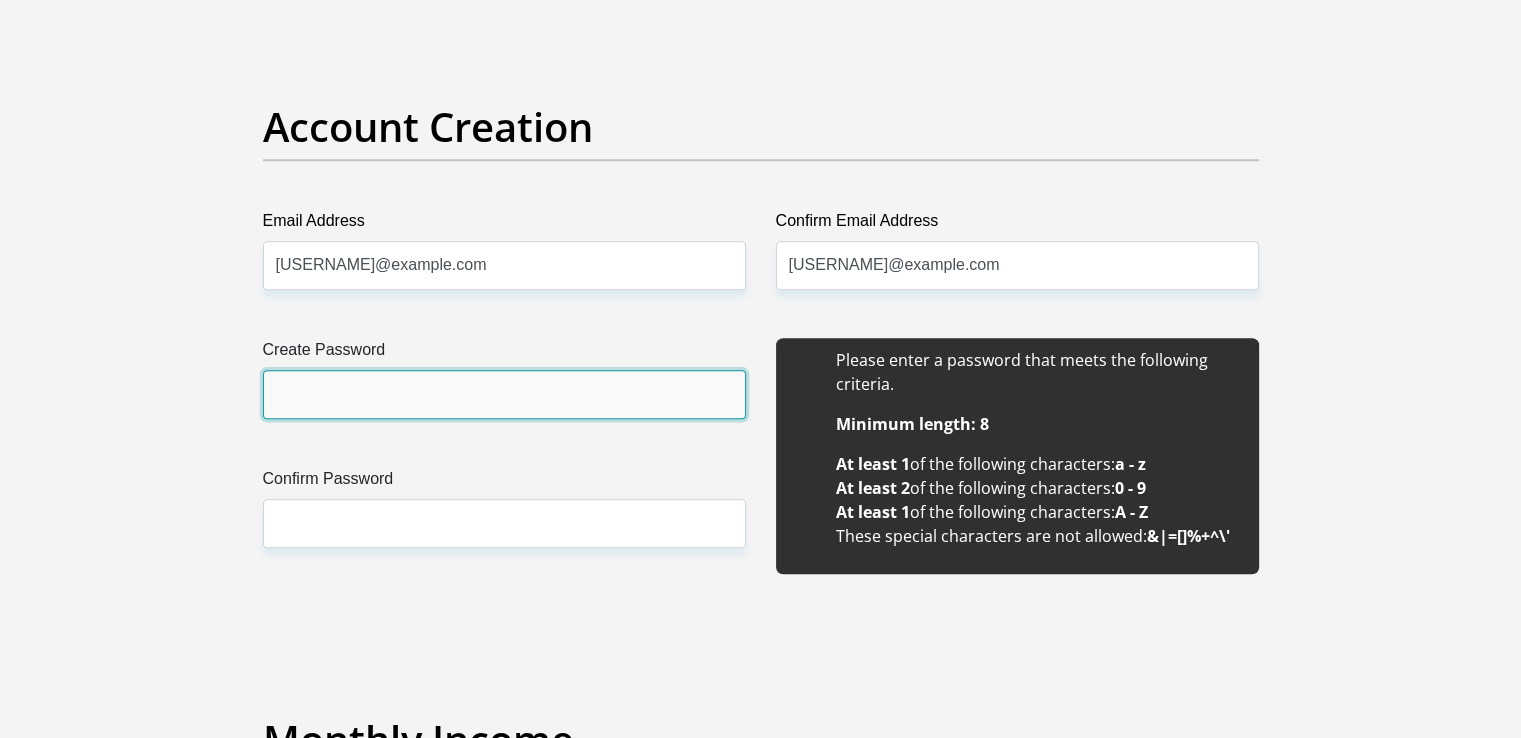 click on "Create Password" at bounding box center [504, 394] 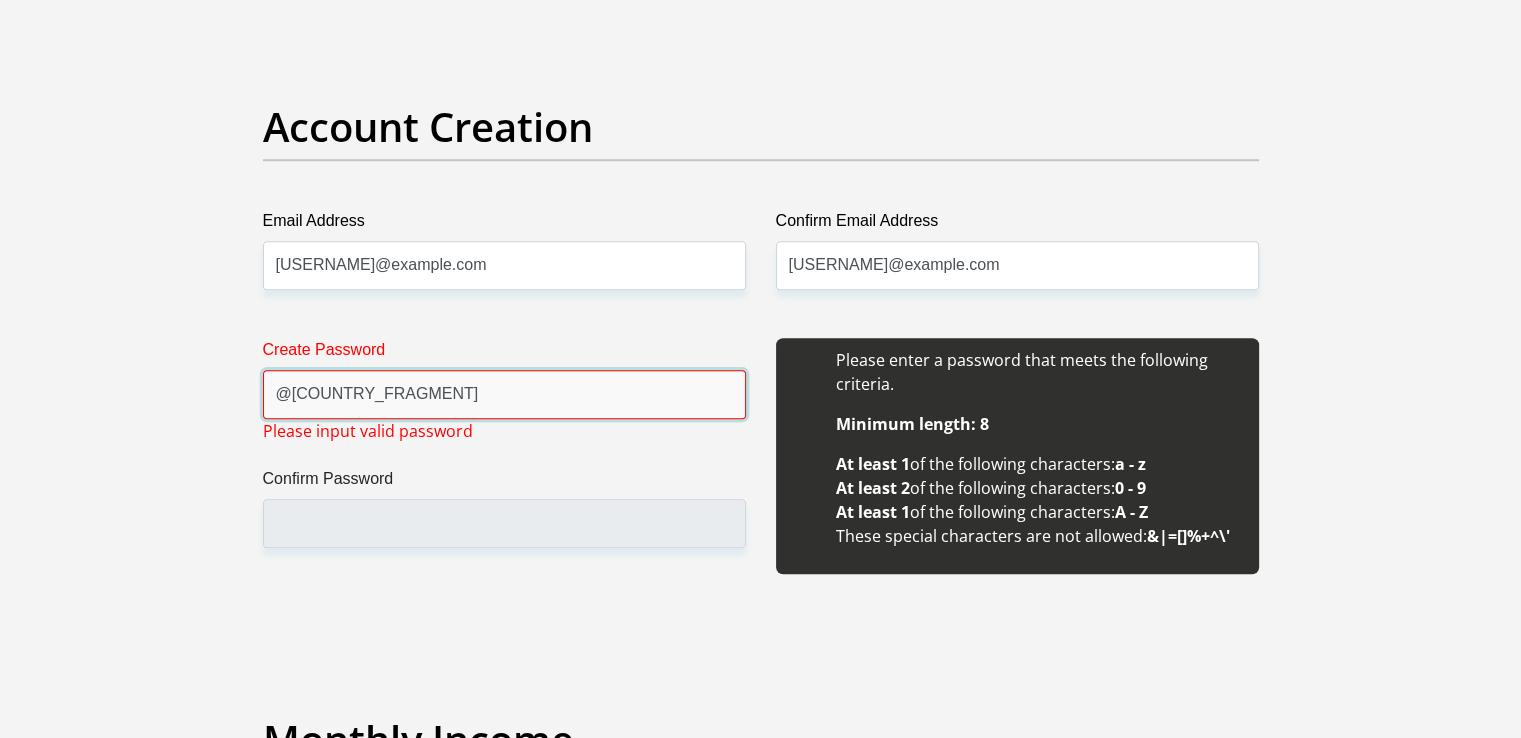 type on "@" 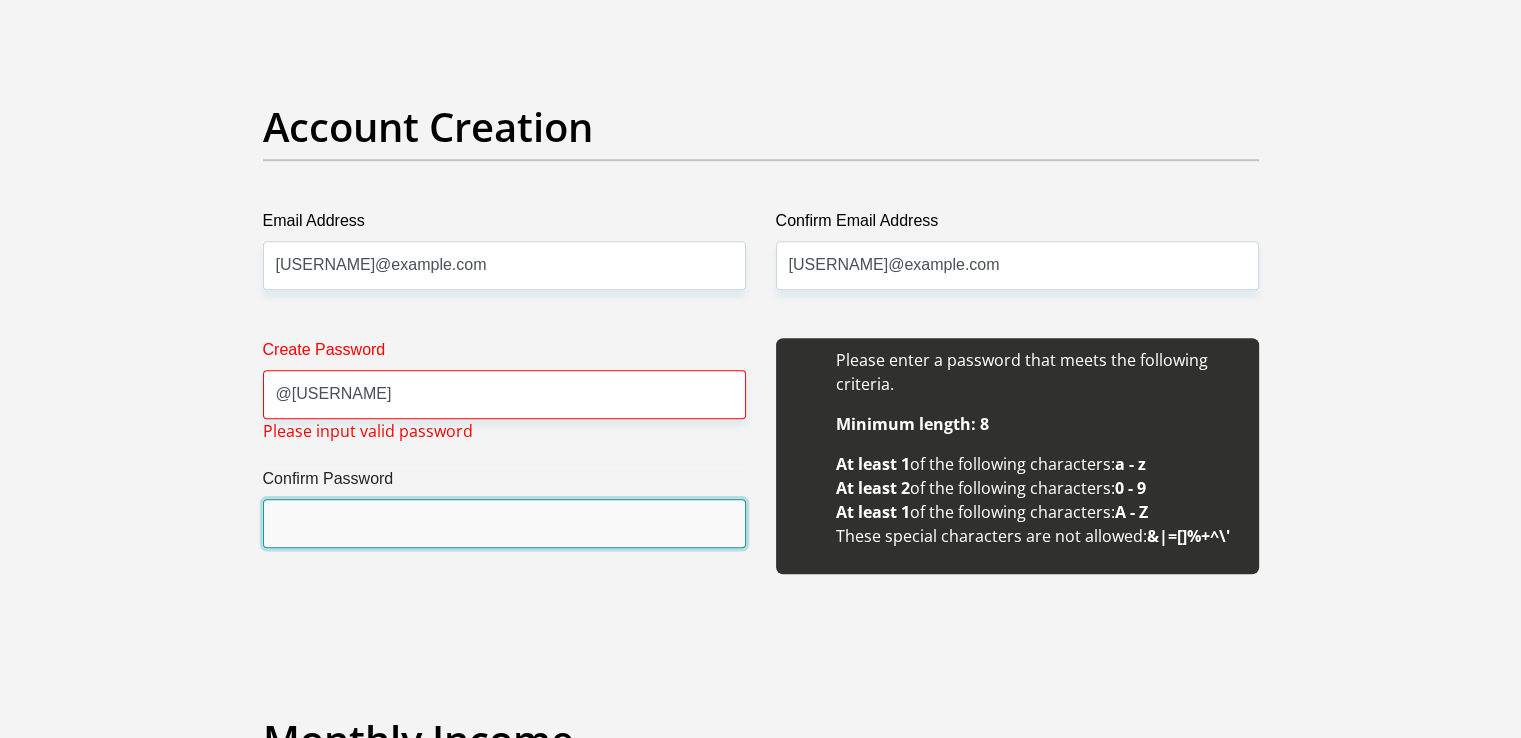 click on "Confirm Password" at bounding box center [504, 523] 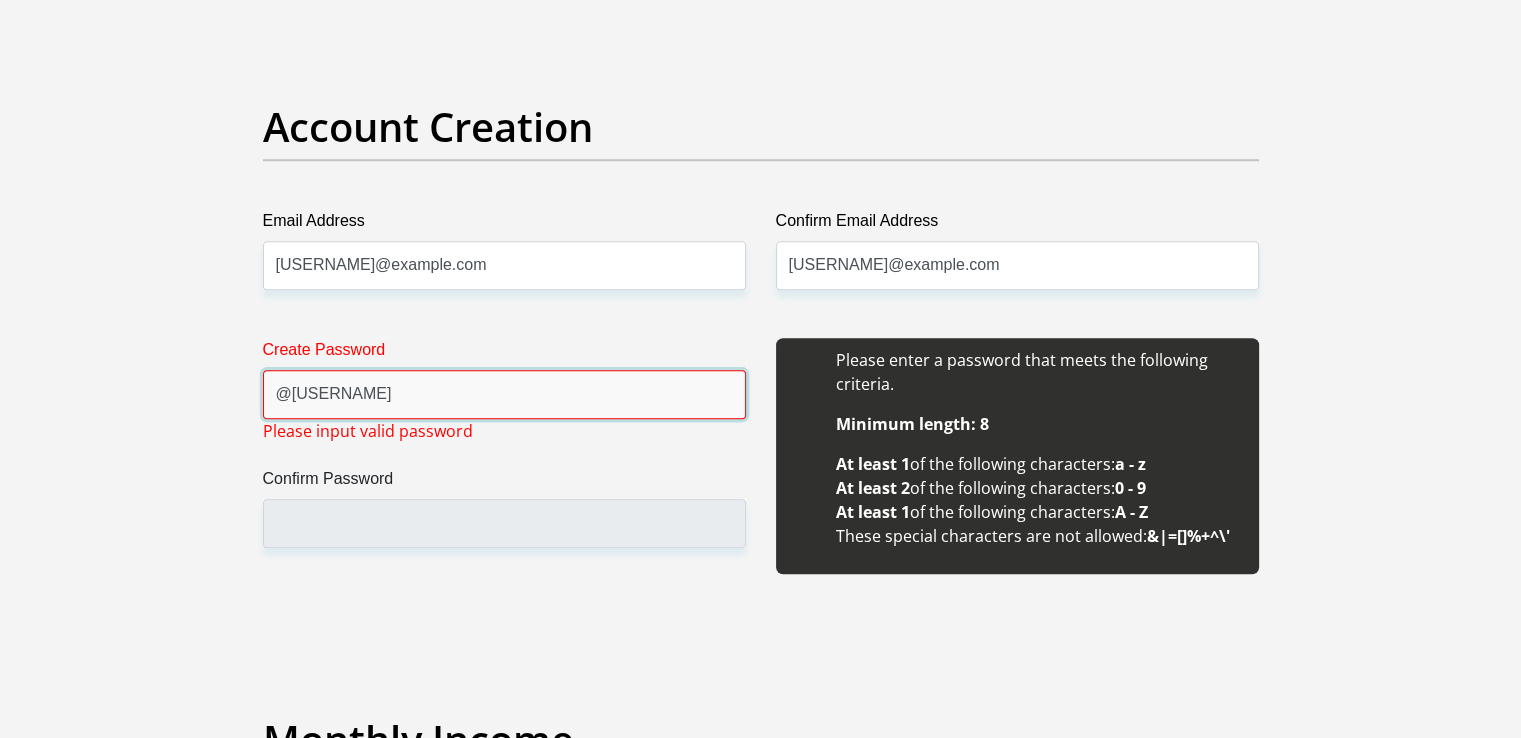 click on "@[USERNAME]" at bounding box center (504, 394) 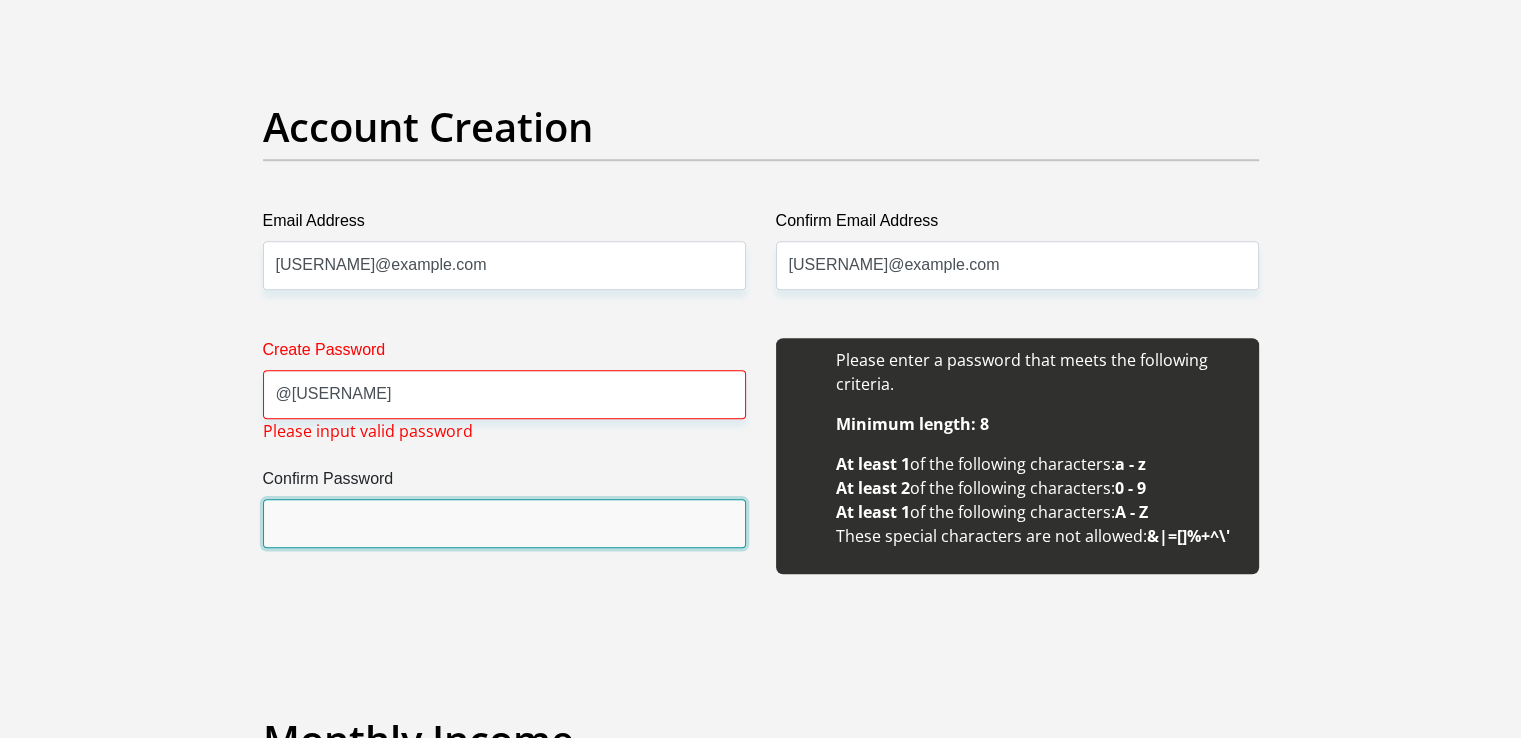 click on "Confirm Password" at bounding box center [504, 523] 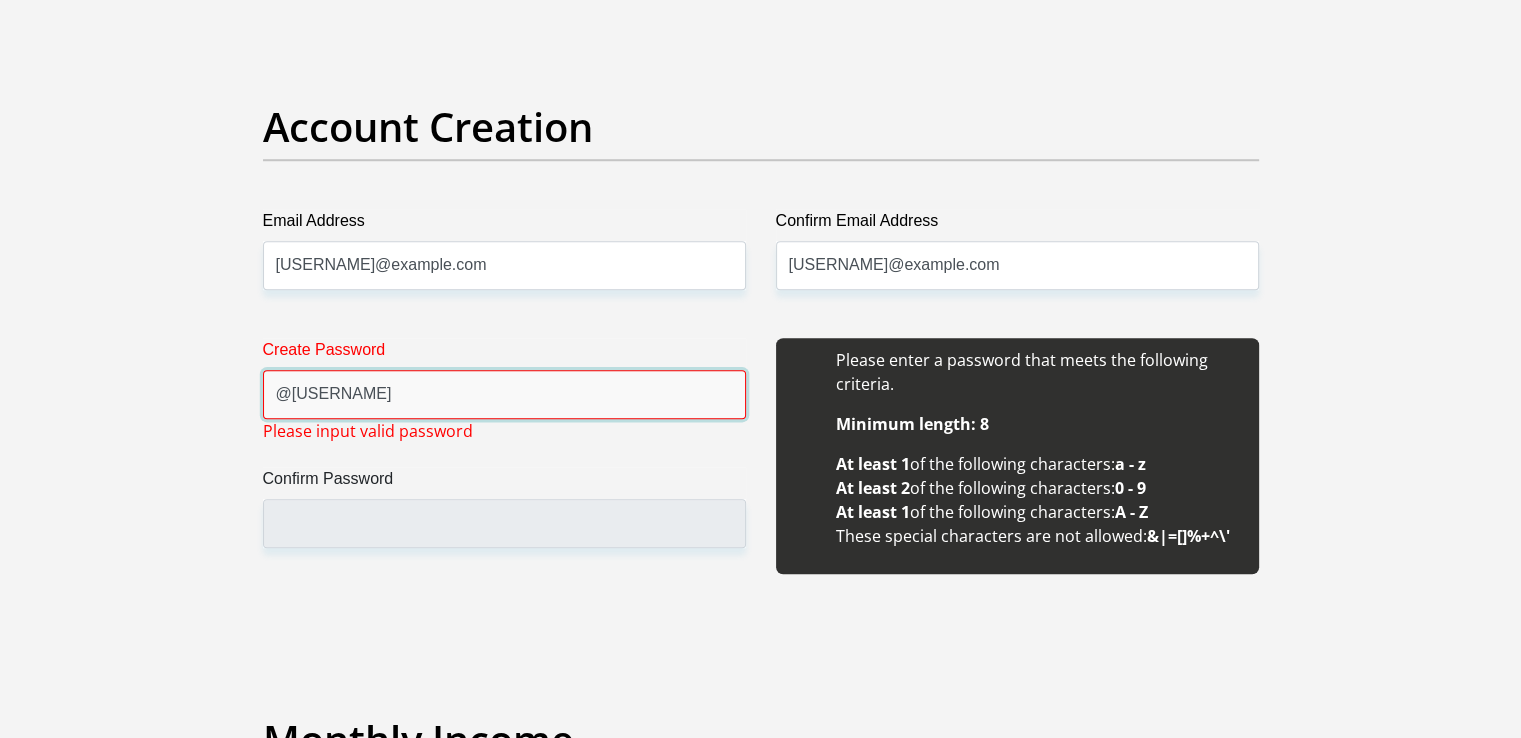 click on "@[USERNAME]" at bounding box center (504, 394) 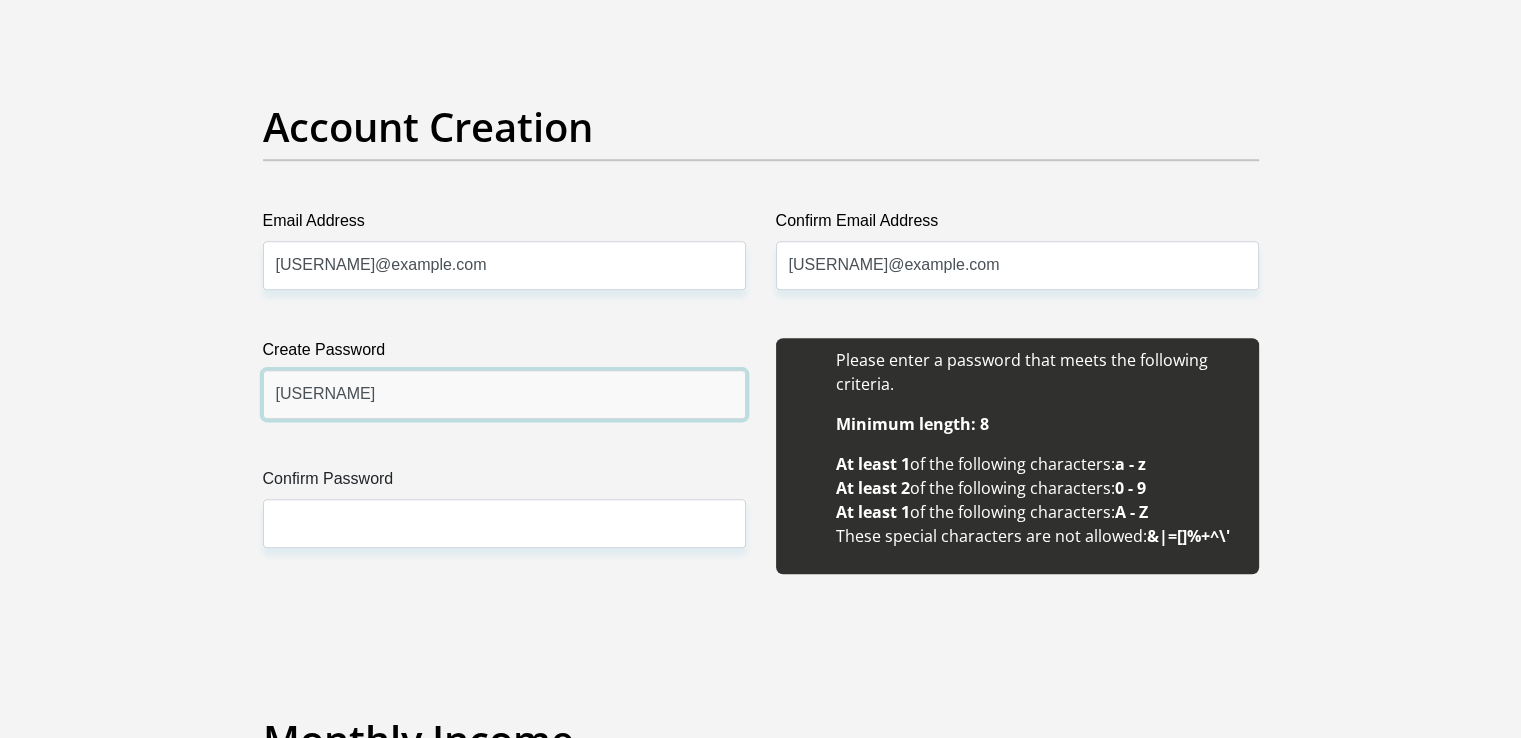 type on "[USERNAME]" 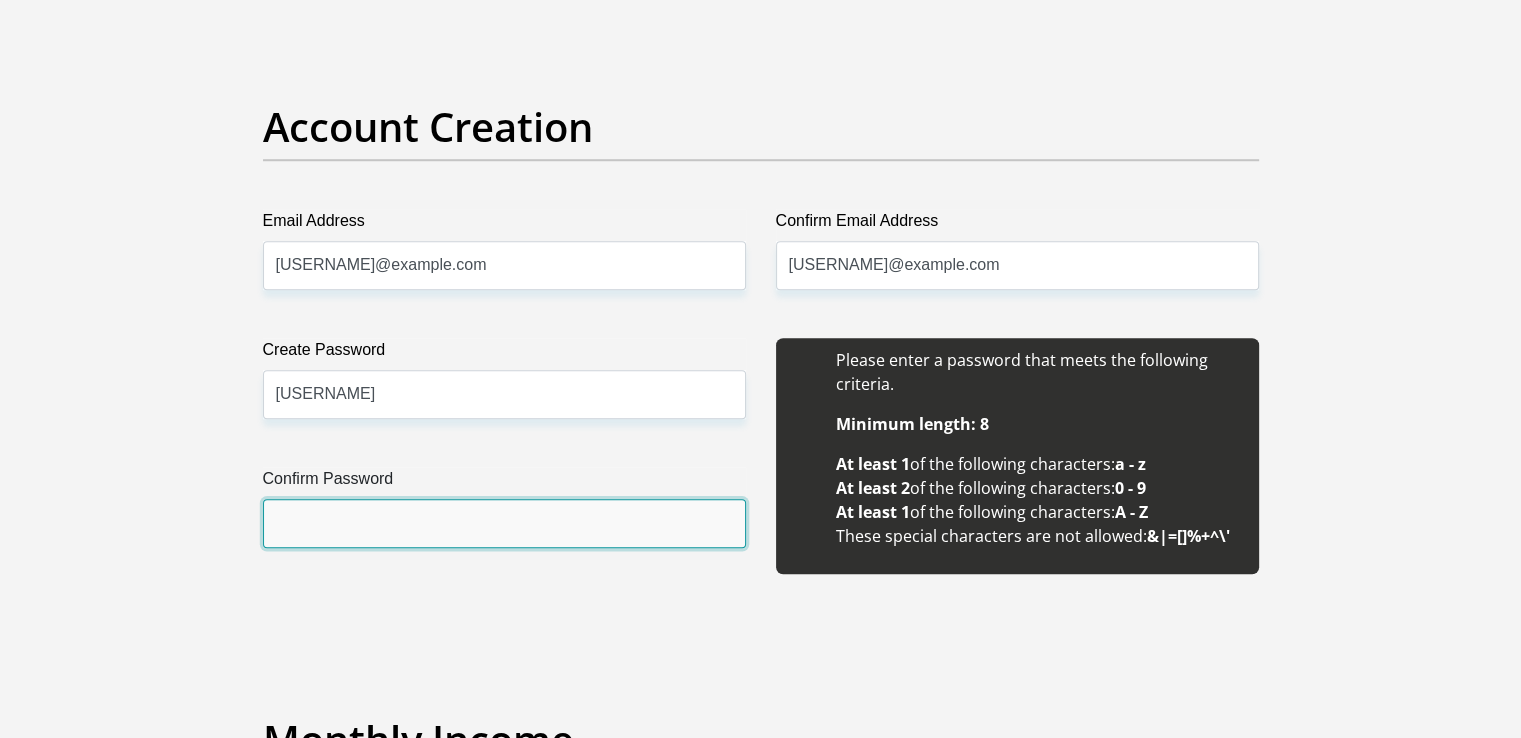 click on "Confirm Password" at bounding box center (504, 523) 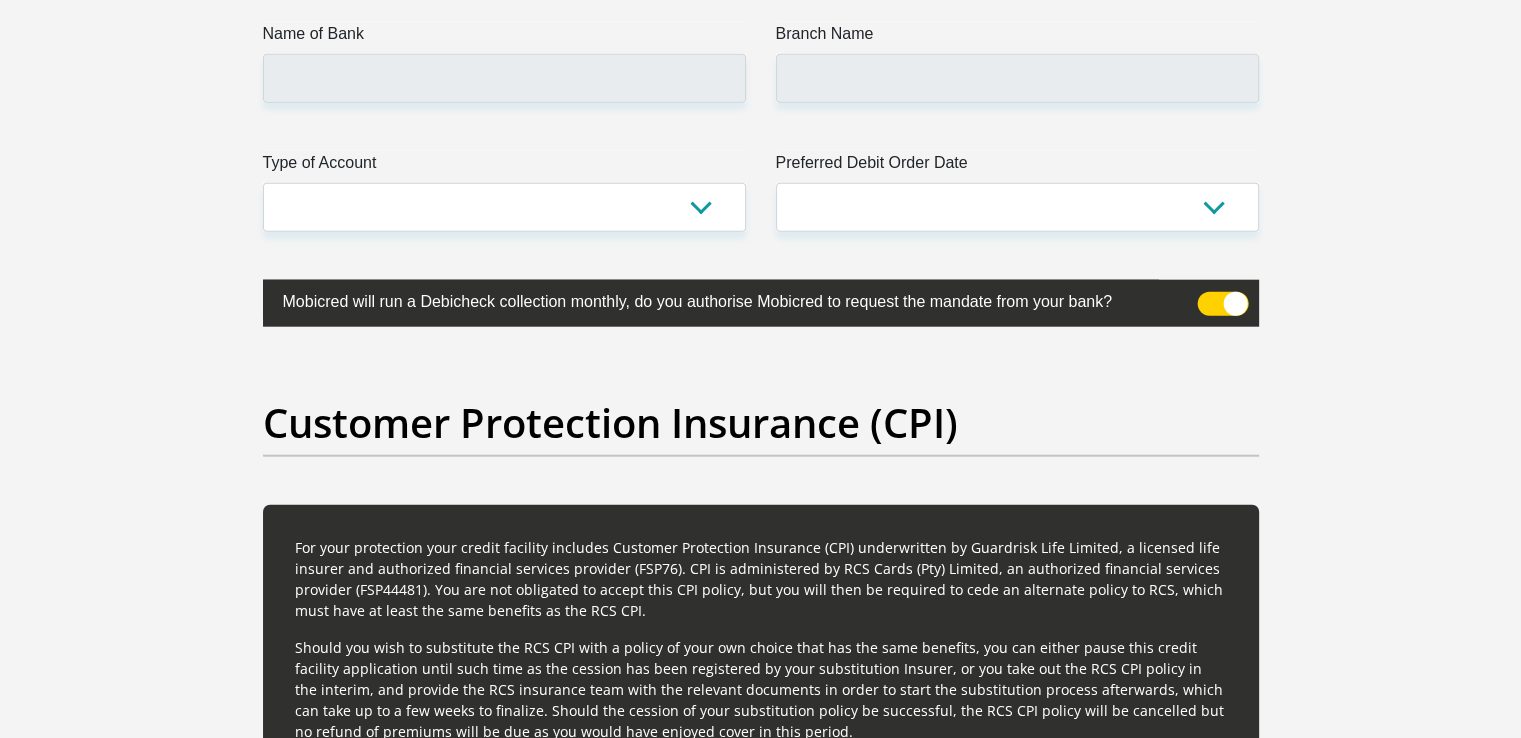 scroll, scrollTop: 4750, scrollLeft: 0, axis: vertical 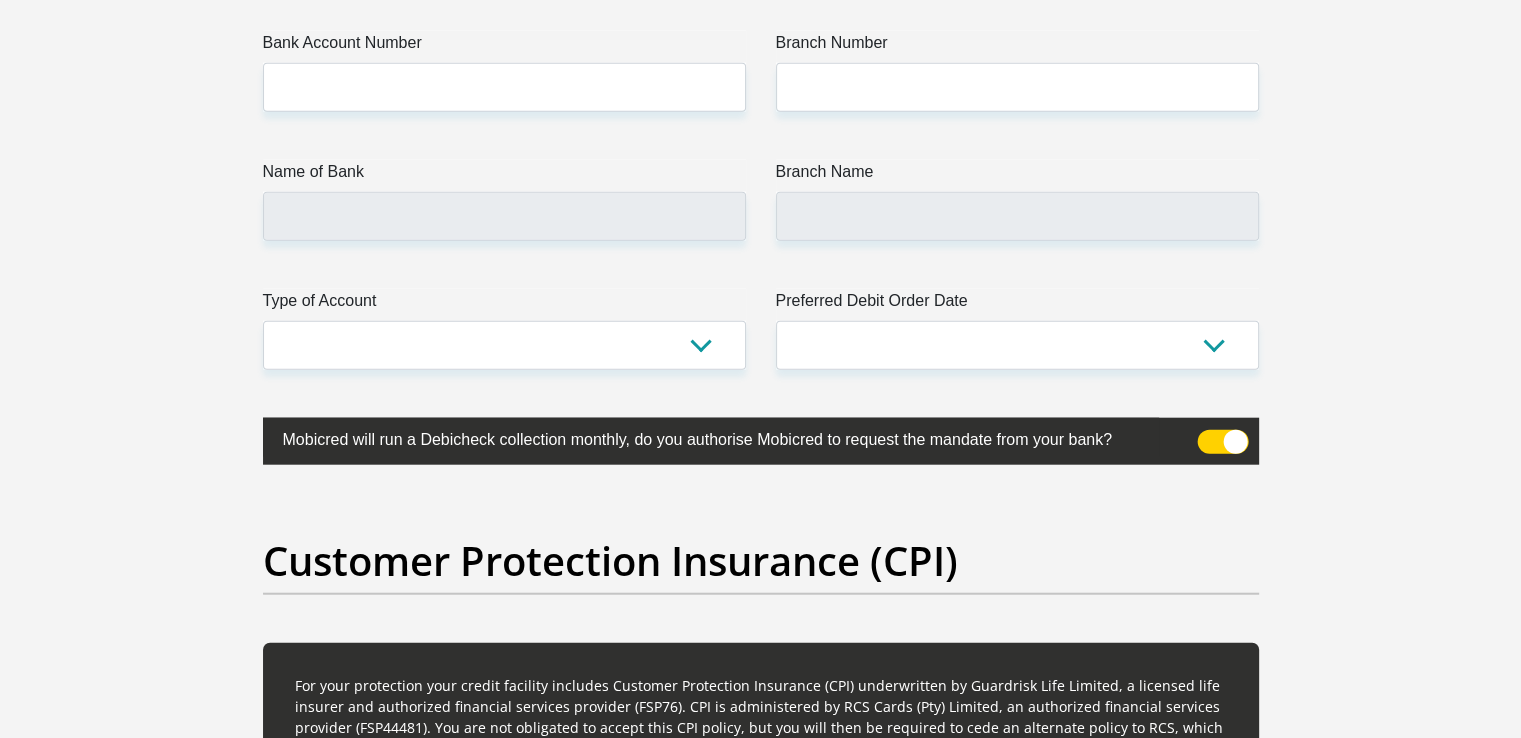 type on "[USERNAME]" 